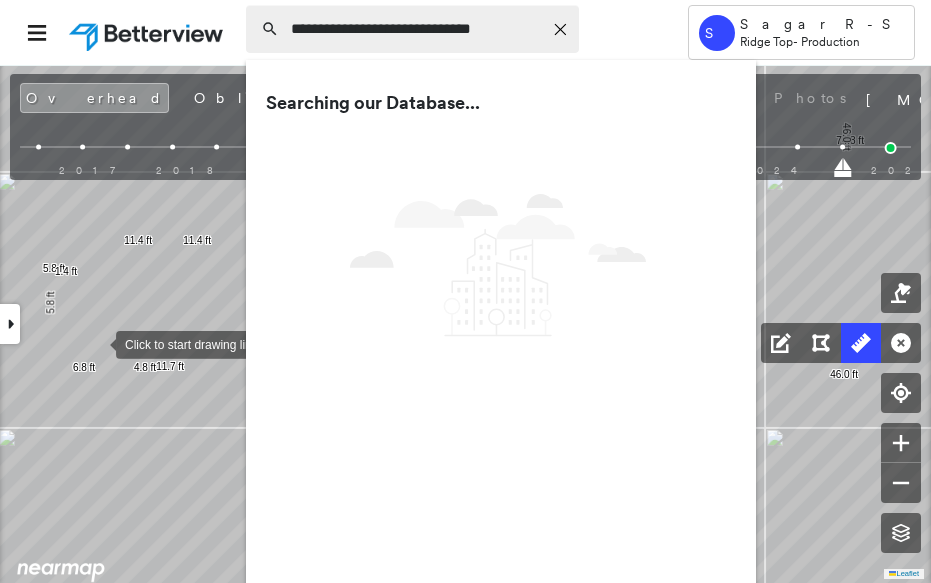 scroll, scrollTop: 0, scrollLeft: 0, axis: both 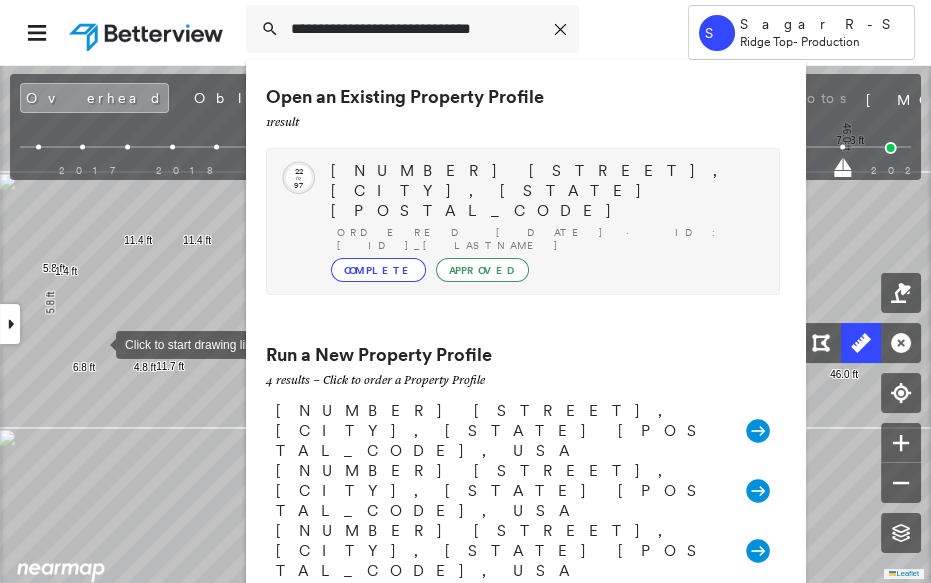 type on "**********" 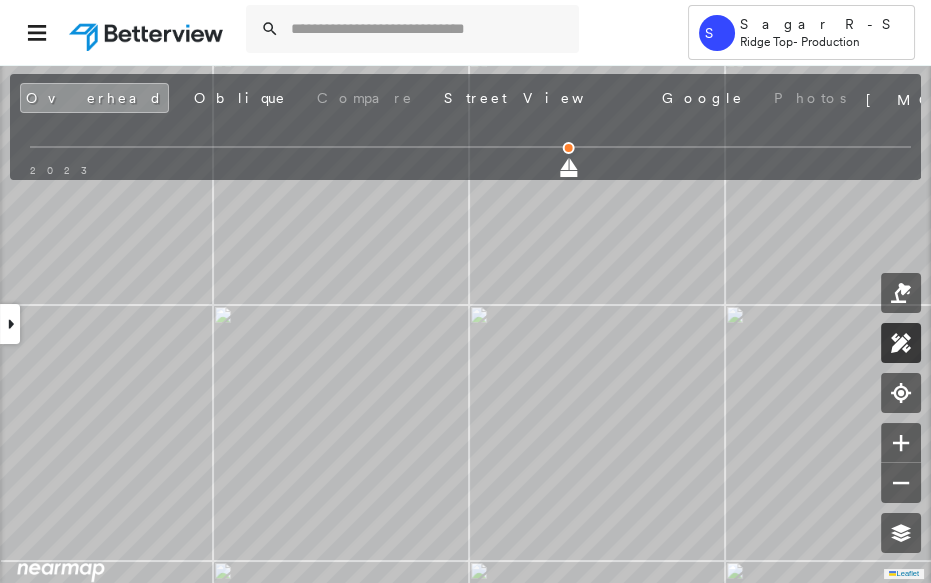 click at bounding box center (901, 343) 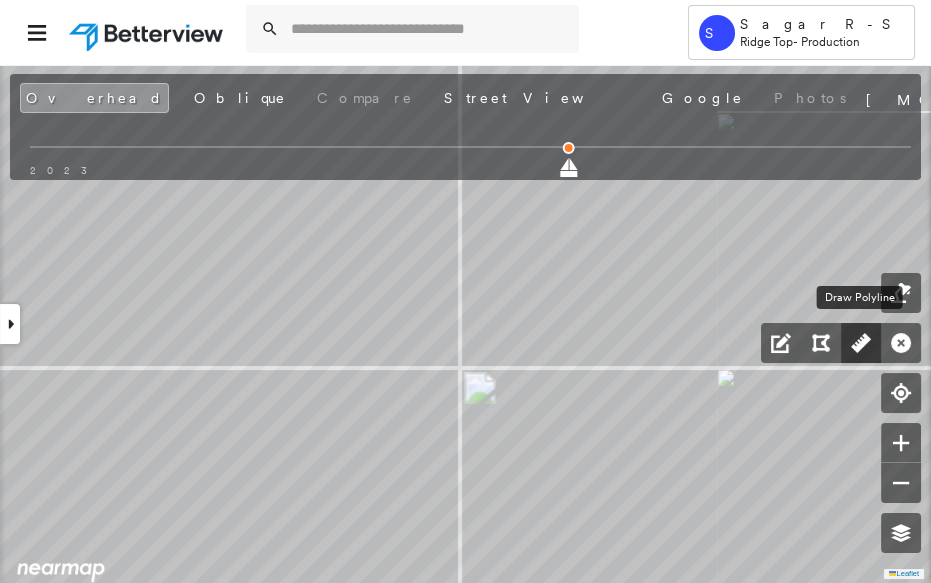 click 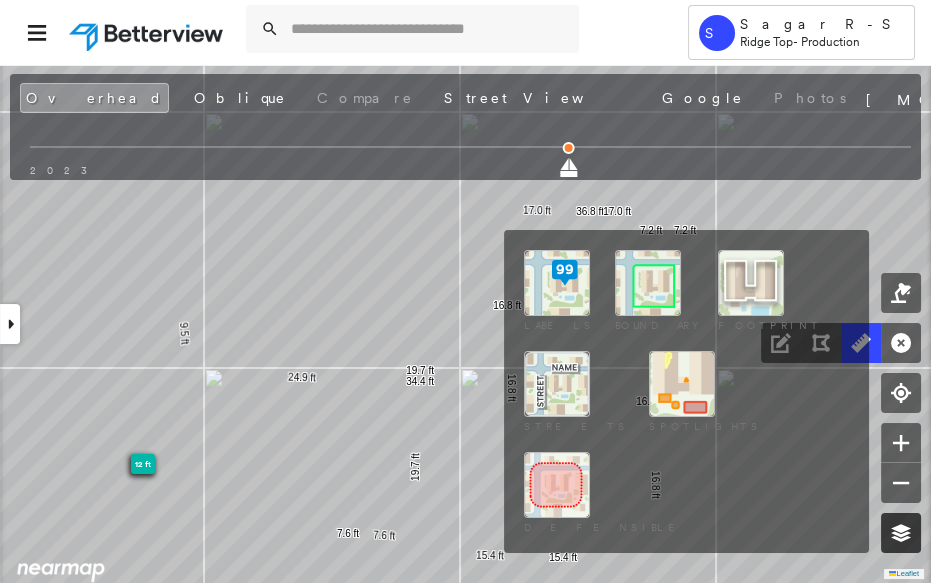 click at bounding box center (901, 533) 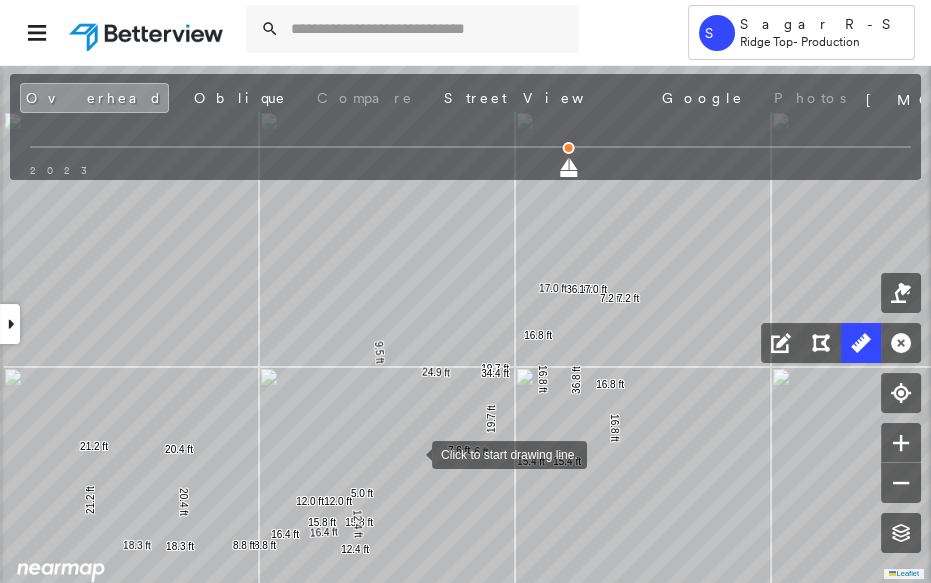 drag, startPoint x: 360, startPoint y: 457, endPoint x: 420, endPoint y: 456, distance: 60.00833 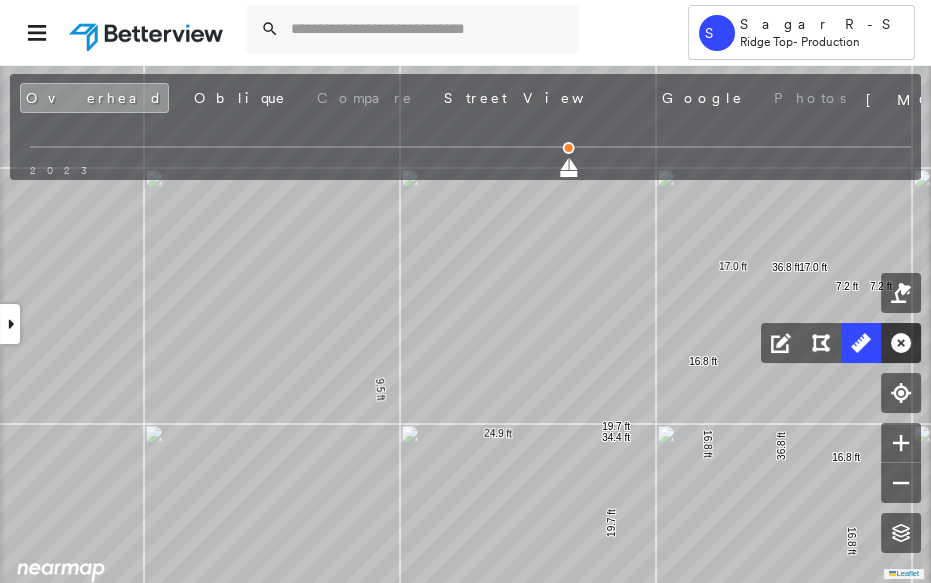 click 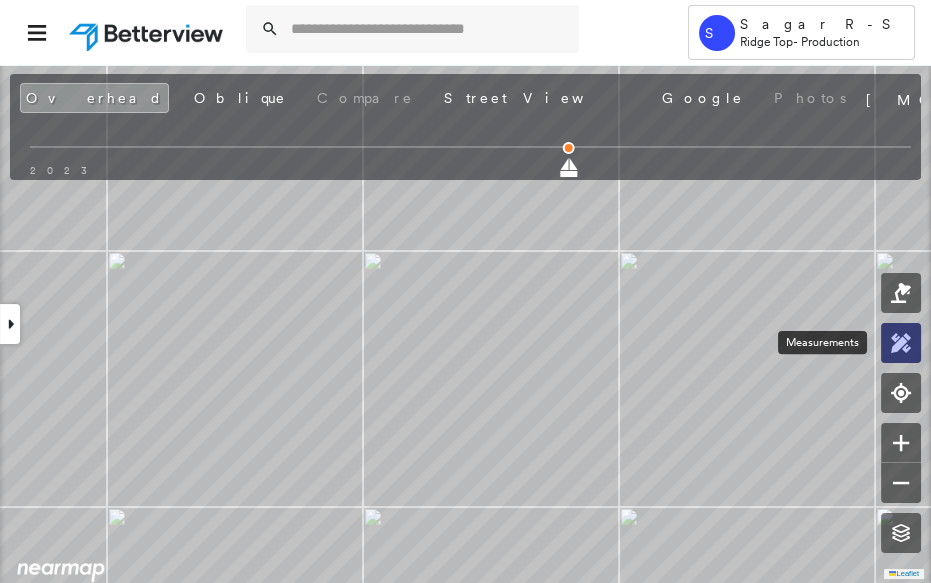 click 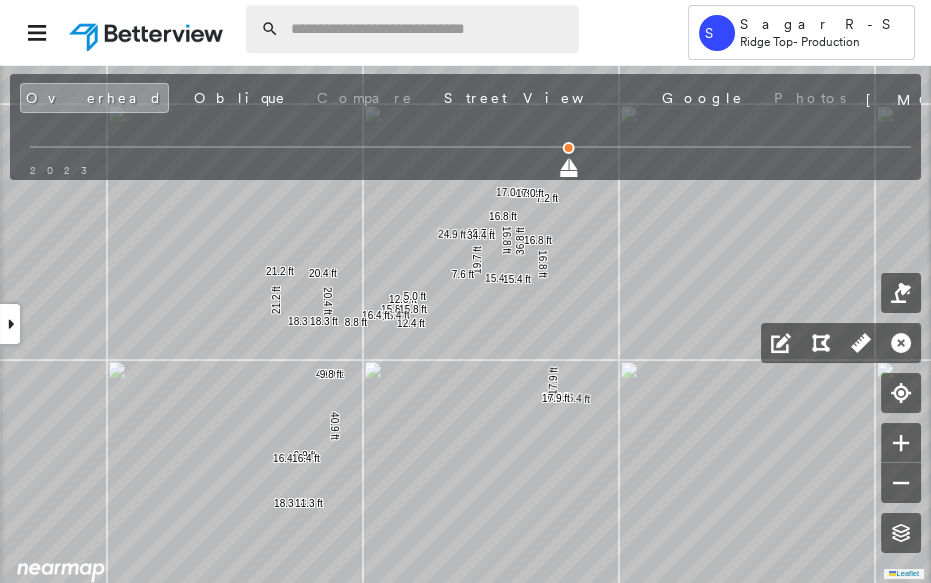 click at bounding box center (429, 29) 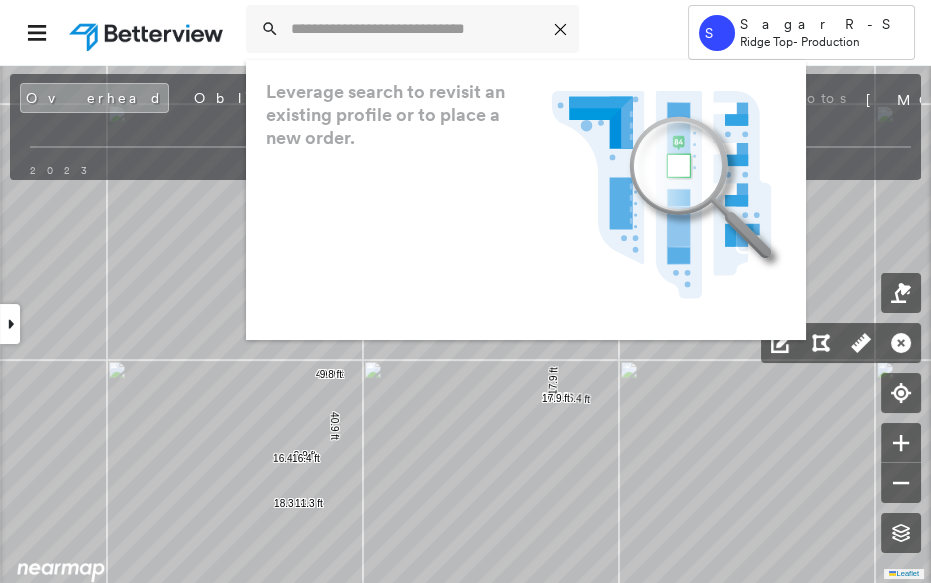 paste on "**********" 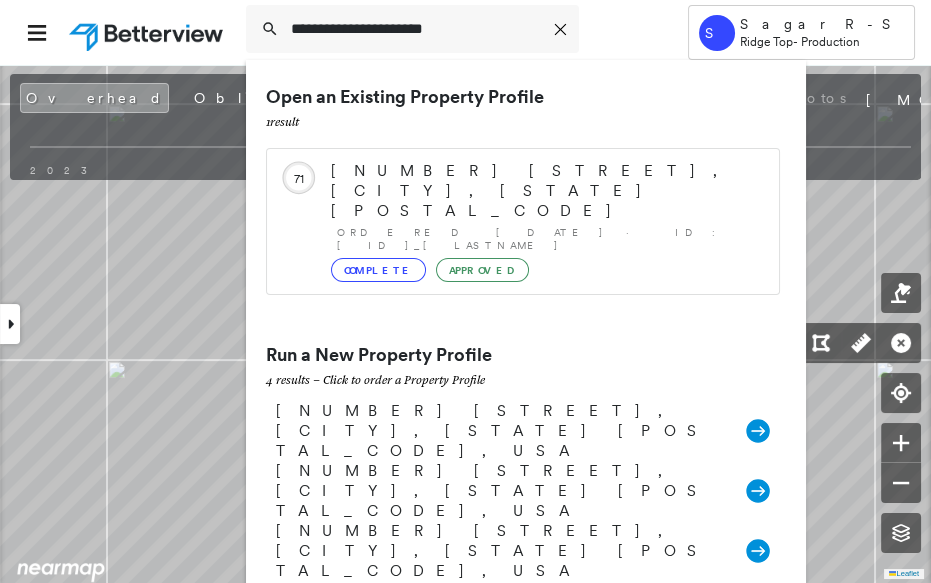 type on "**********" 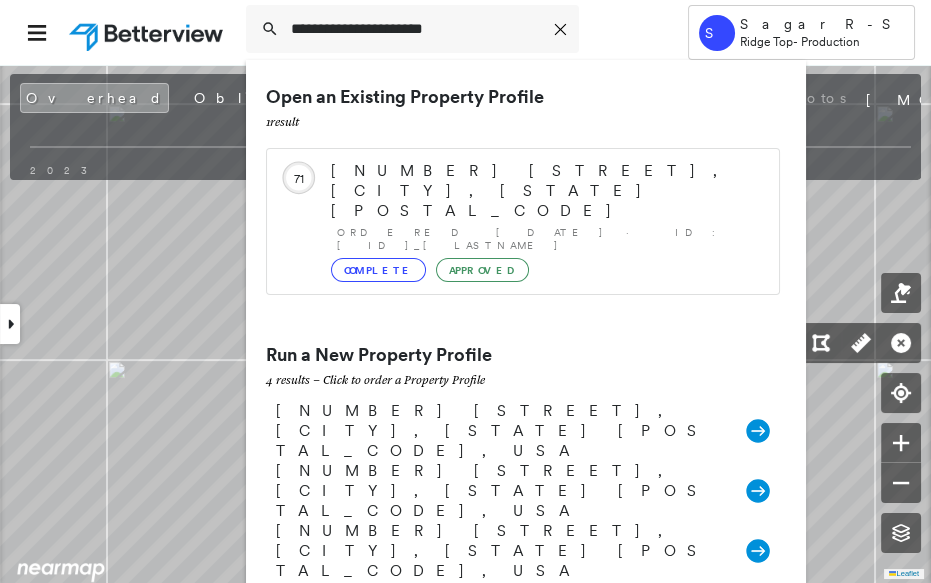 click on "[NUMBER] [STREET], [CITY], [STATE] [POSTAL_CODE]" at bounding box center [545, 191] 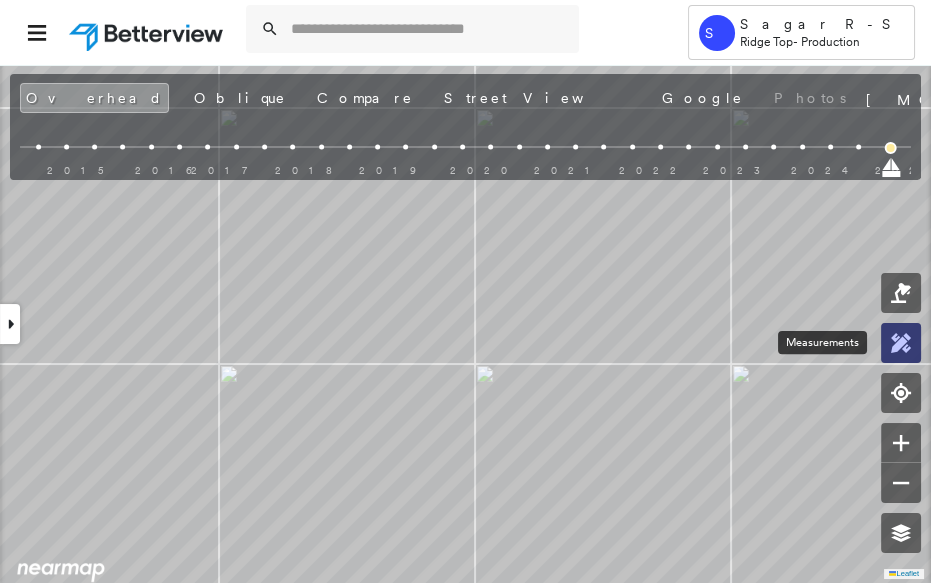 click at bounding box center (901, 343) 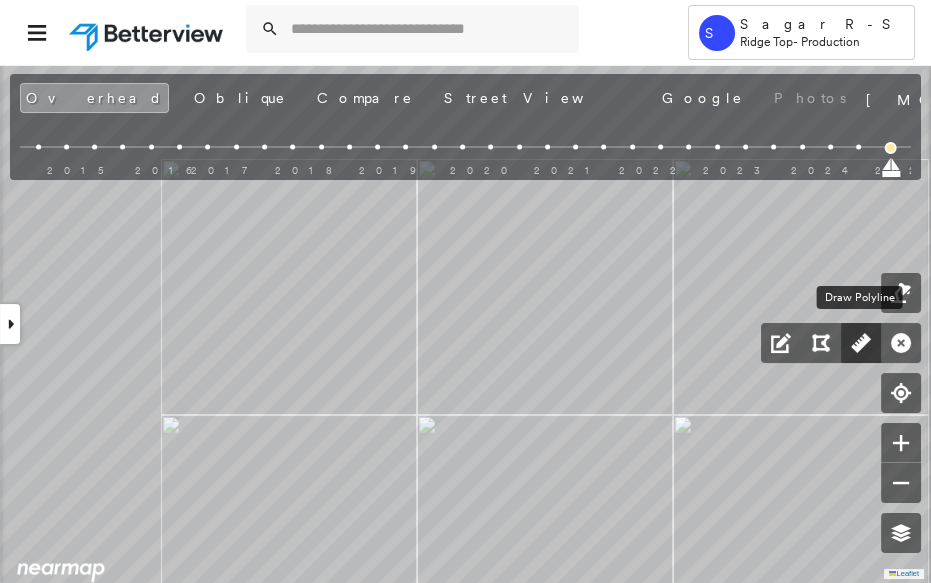 click 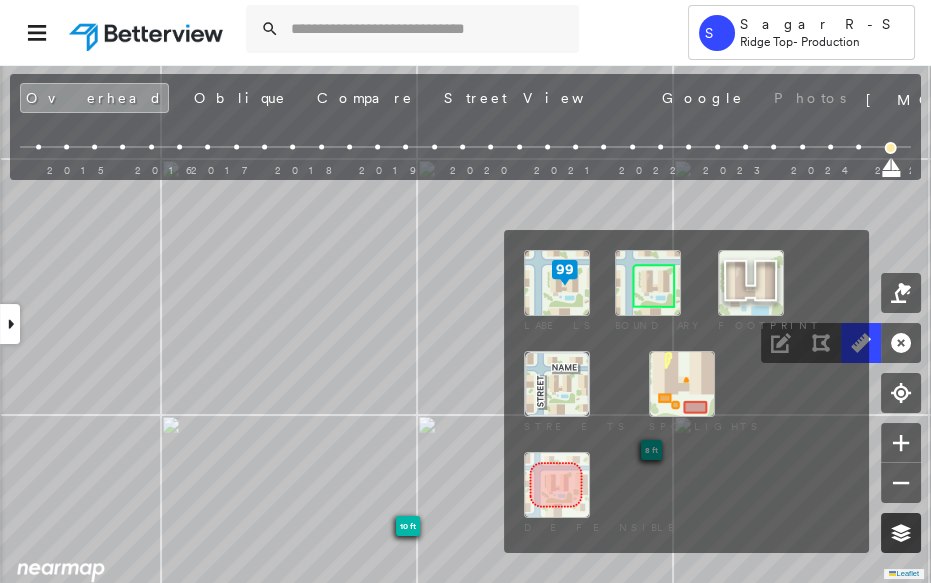click 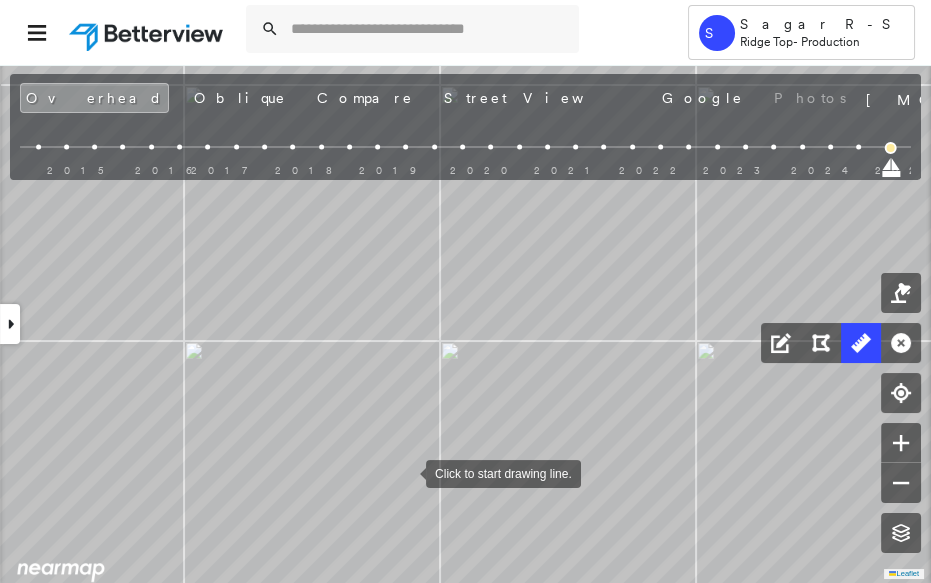 click at bounding box center [406, 472] 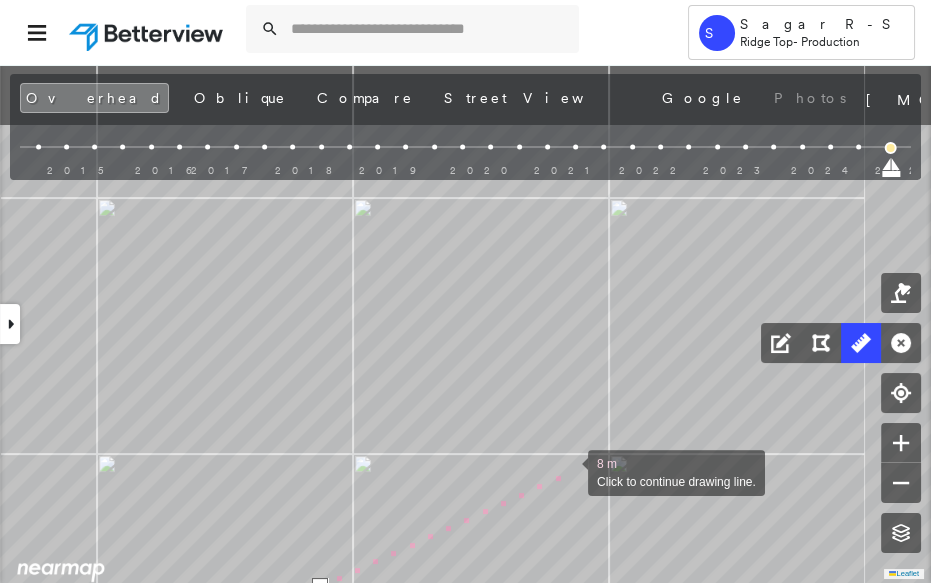 drag, startPoint x: 661, startPoint y: 352, endPoint x: 571, endPoint y: 469, distance: 147.61098 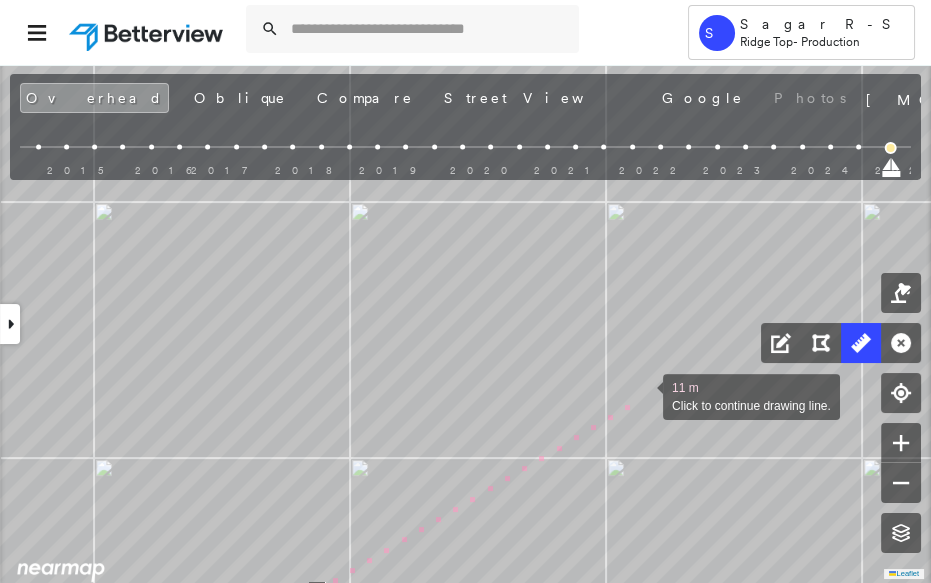click at bounding box center (643, 395) 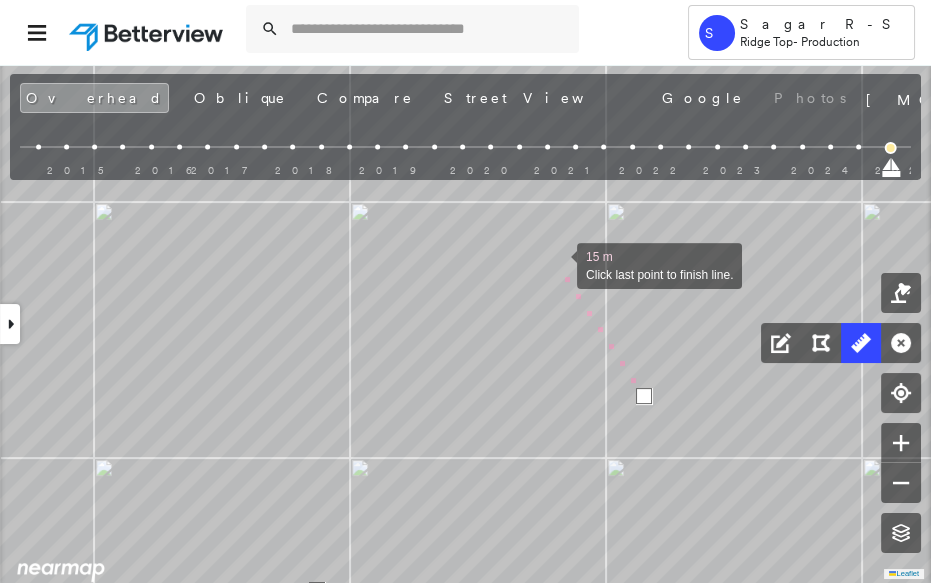 click at bounding box center [557, 264] 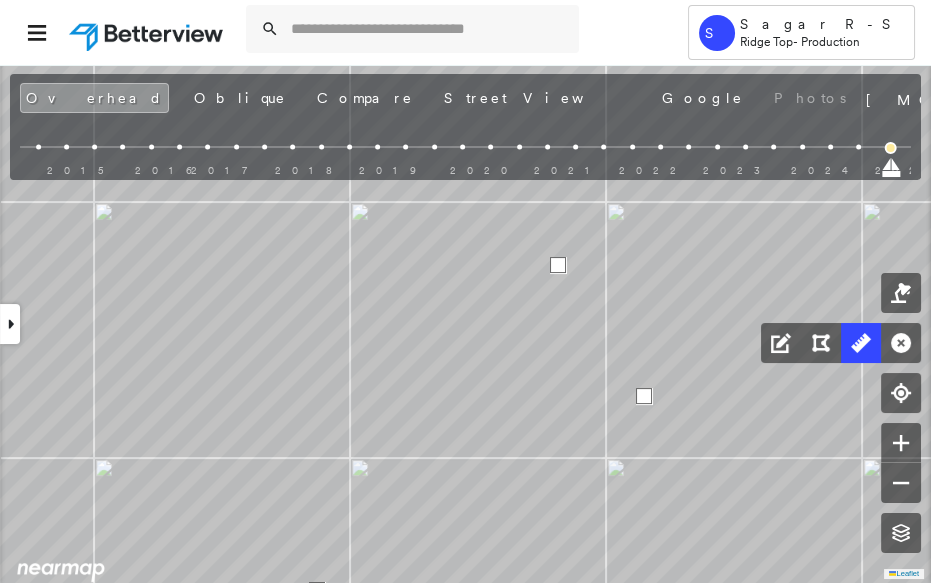 click at bounding box center (558, 265) 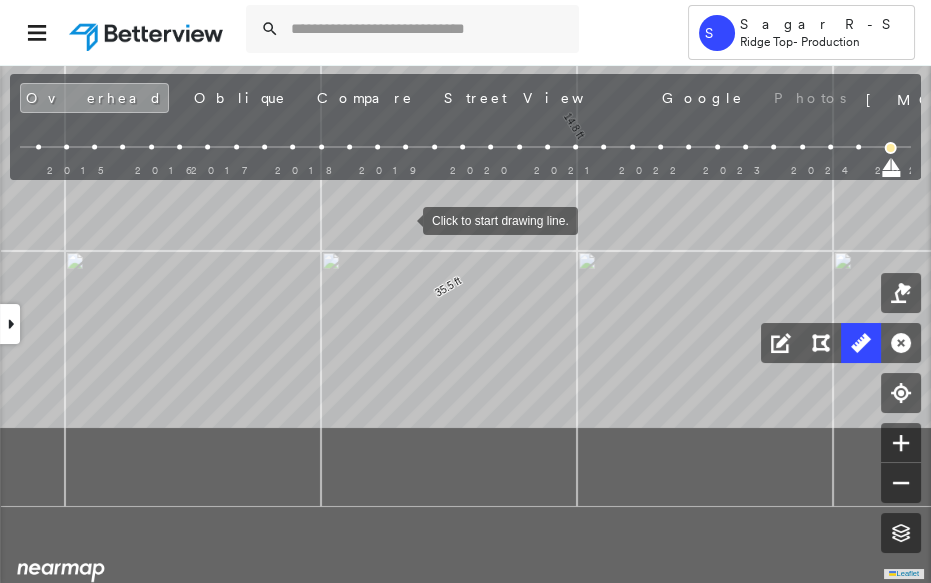 drag, startPoint x: 430, startPoint y: 438, endPoint x: 402, endPoint y: 221, distance: 218.799 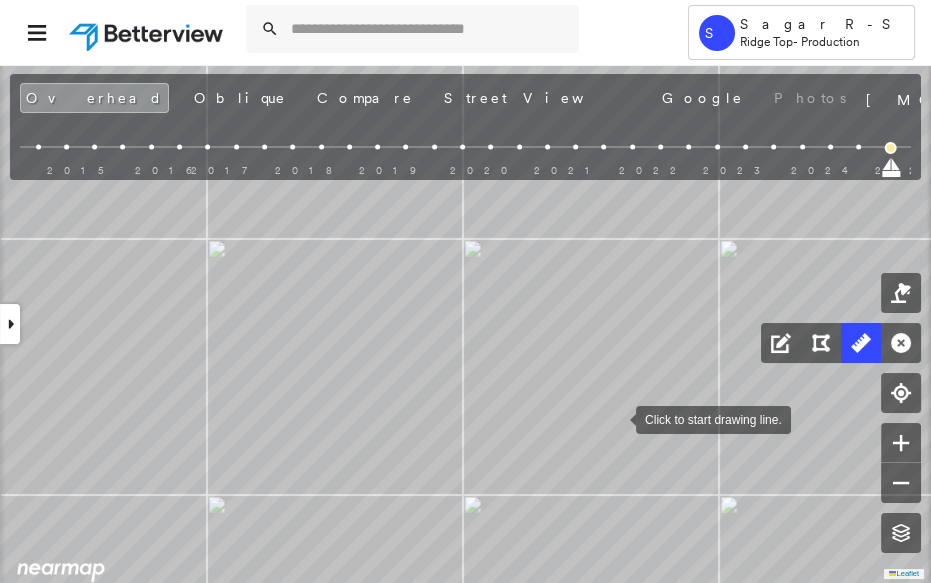 click at bounding box center (616, 418) 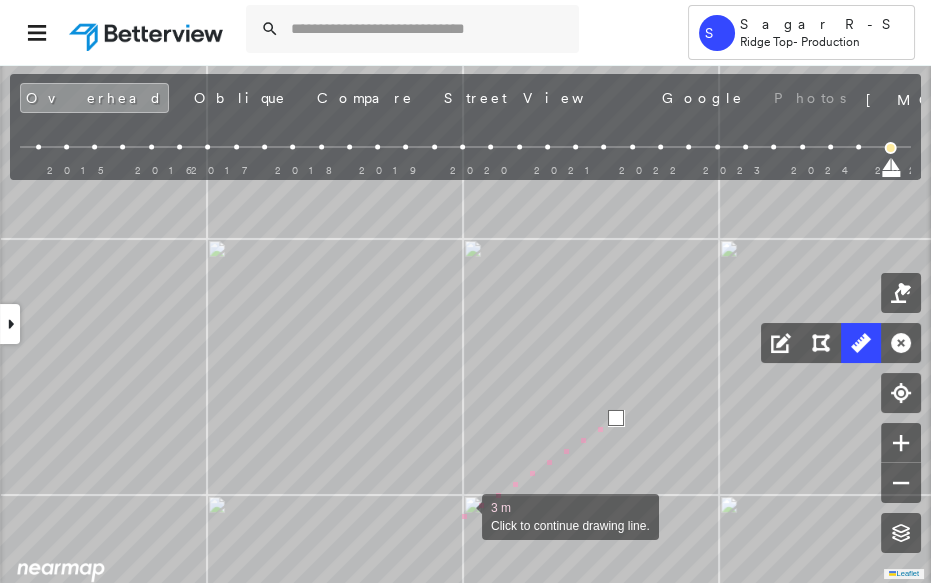 click at bounding box center (462, 515) 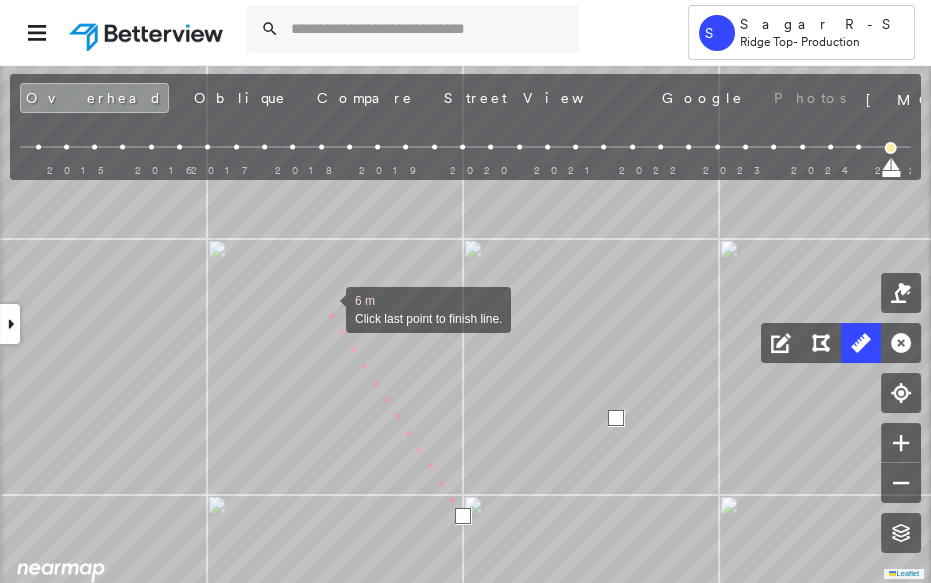 click at bounding box center [326, 308] 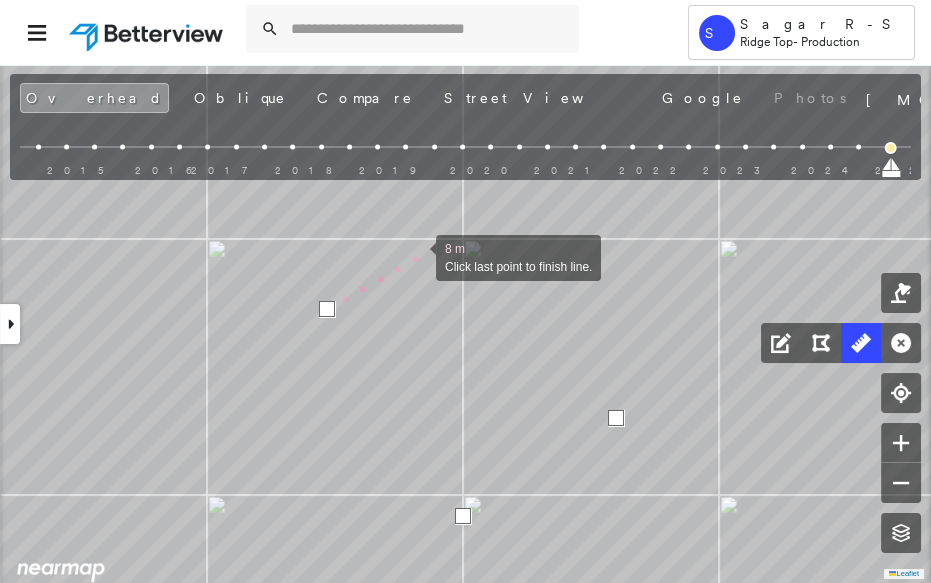 click at bounding box center (416, 256) 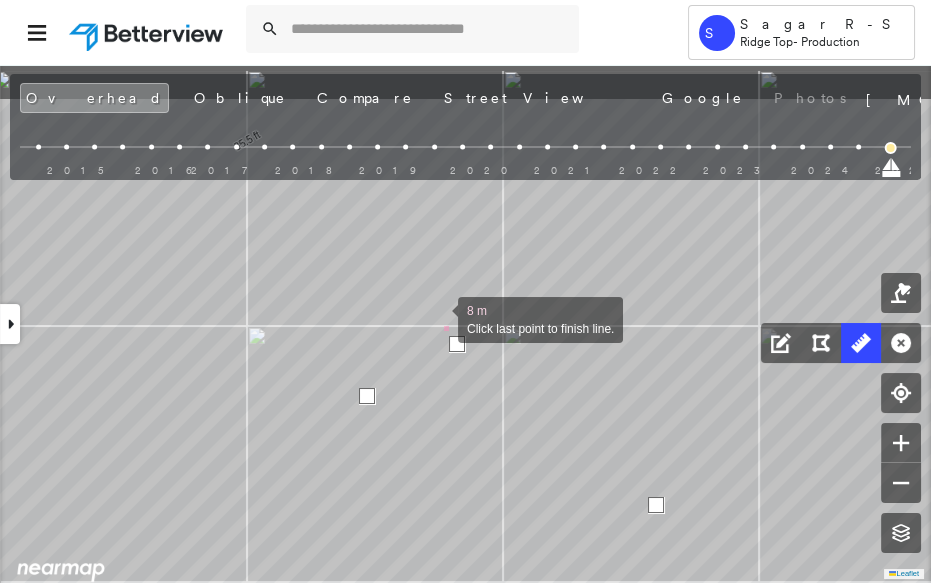 drag, startPoint x: 391, startPoint y: 220, endPoint x: 469, endPoint y: 369, distance: 168.18144 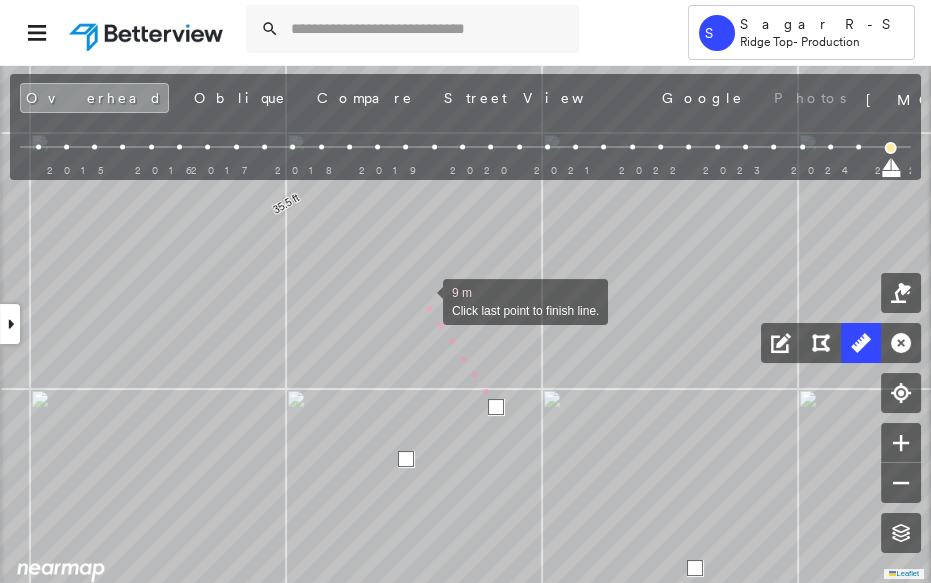 click at bounding box center [423, 300] 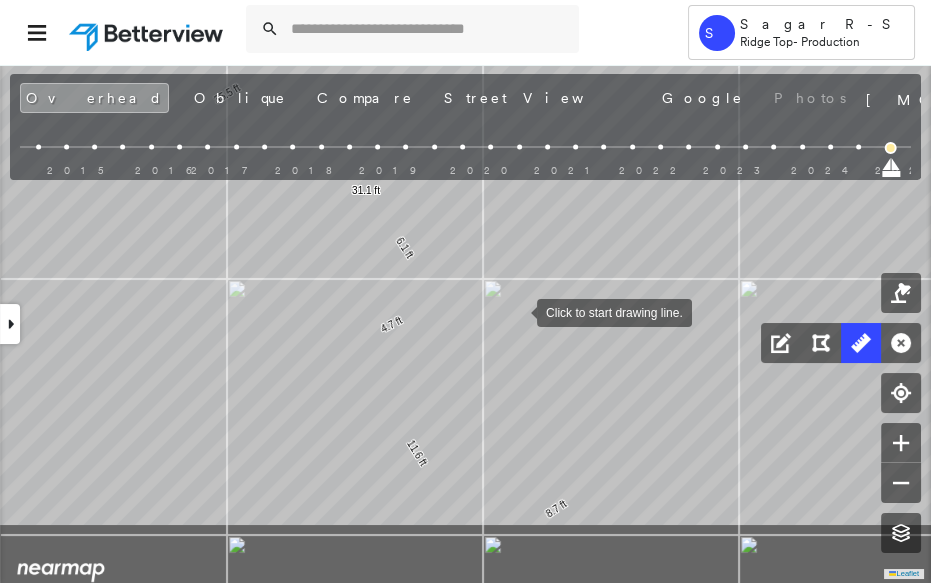 drag, startPoint x: 576, startPoint y: 422, endPoint x: 517, endPoint y: 312, distance: 124.823875 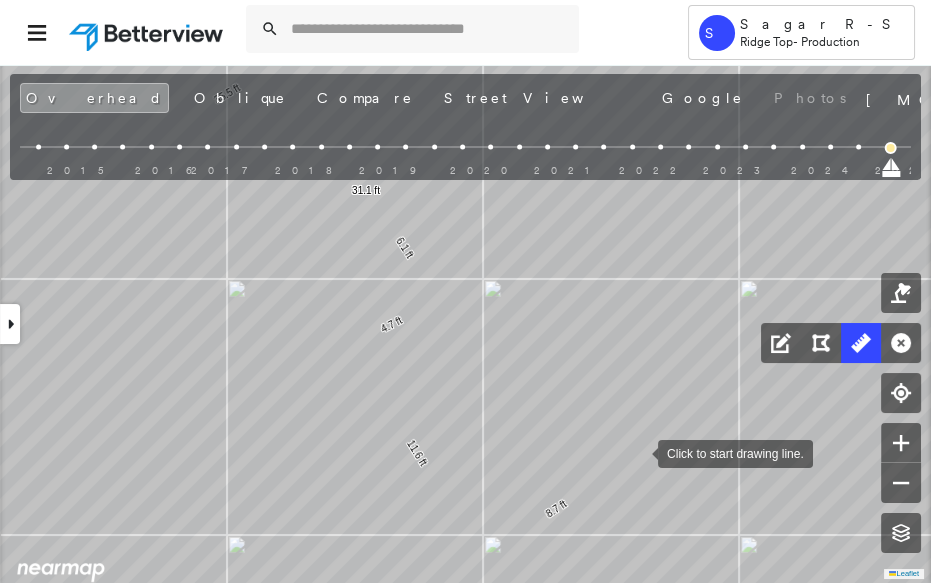 click at bounding box center (638, 452) 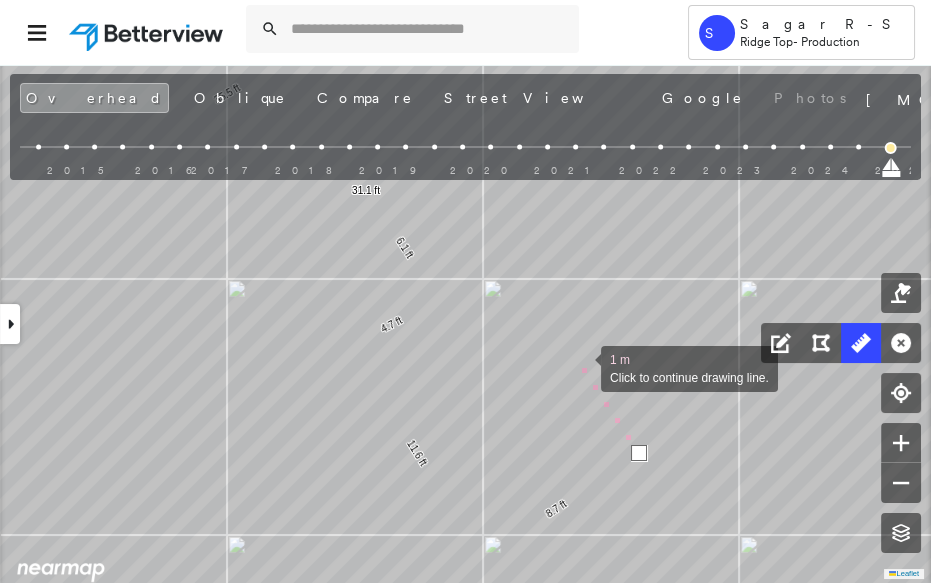 click at bounding box center [581, 367] 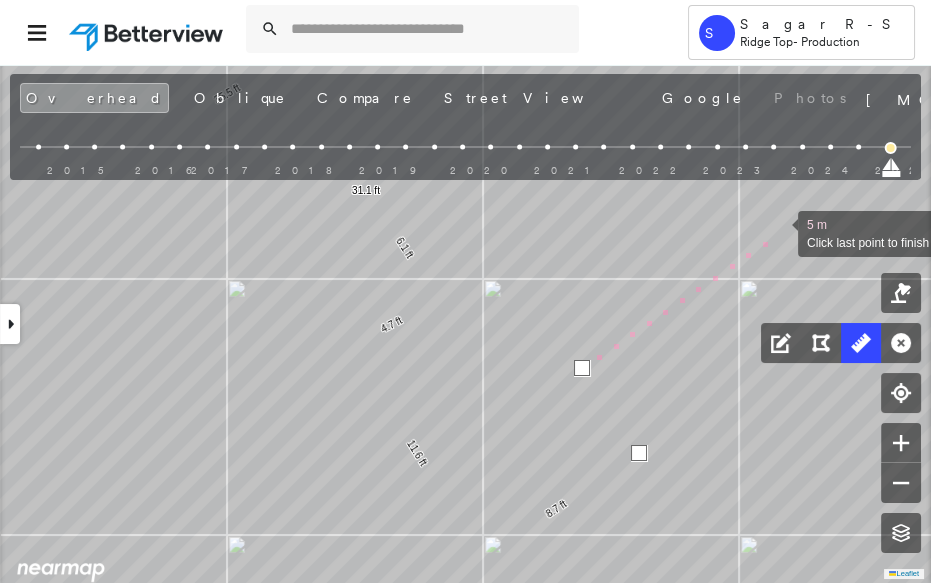 click at bounding box center [778, 232] 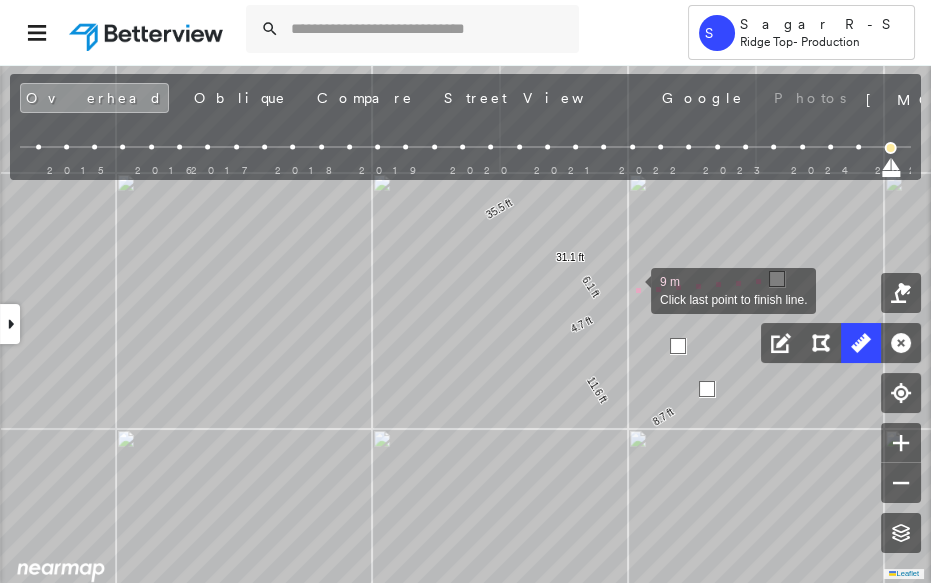 drag, startPoint x: 629, startPoint y: 261, endPoint x: 639, endPoint y: 467, distance: 206.24257 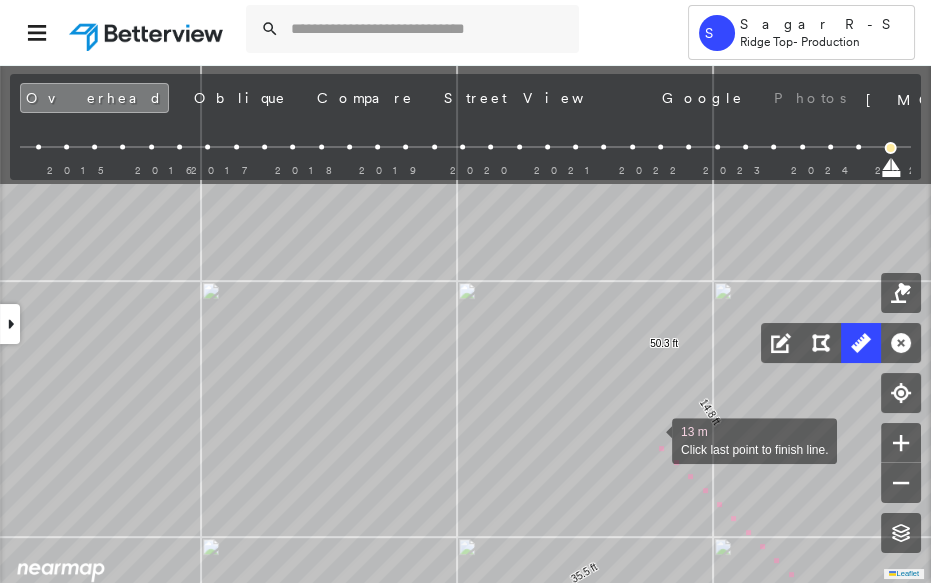 drag, startPoint x: 586, startPoint y: 272, endPoint x: 653, endPoint y: 452, distance: 192.0651 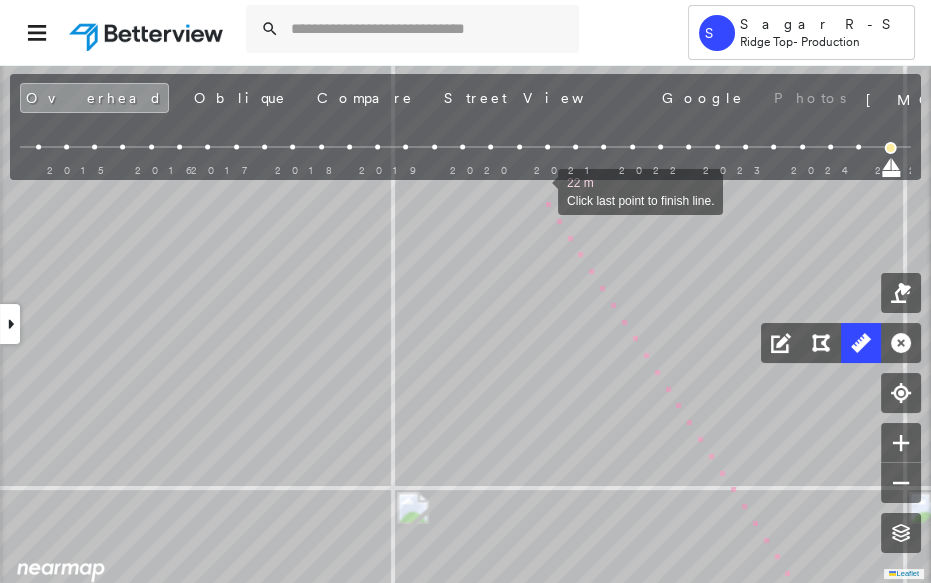 click at bounding box center [538, 190] 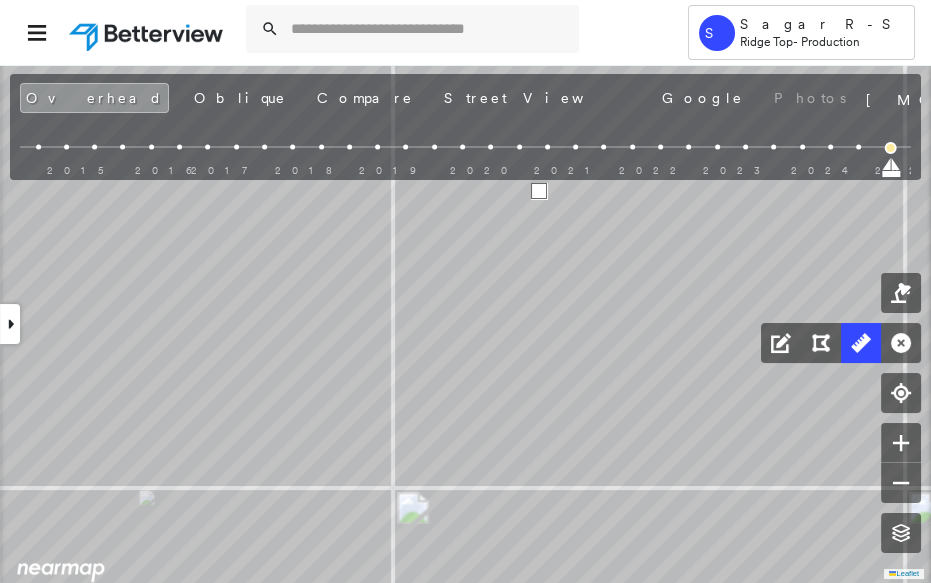 click at bounding box center (539, 191) 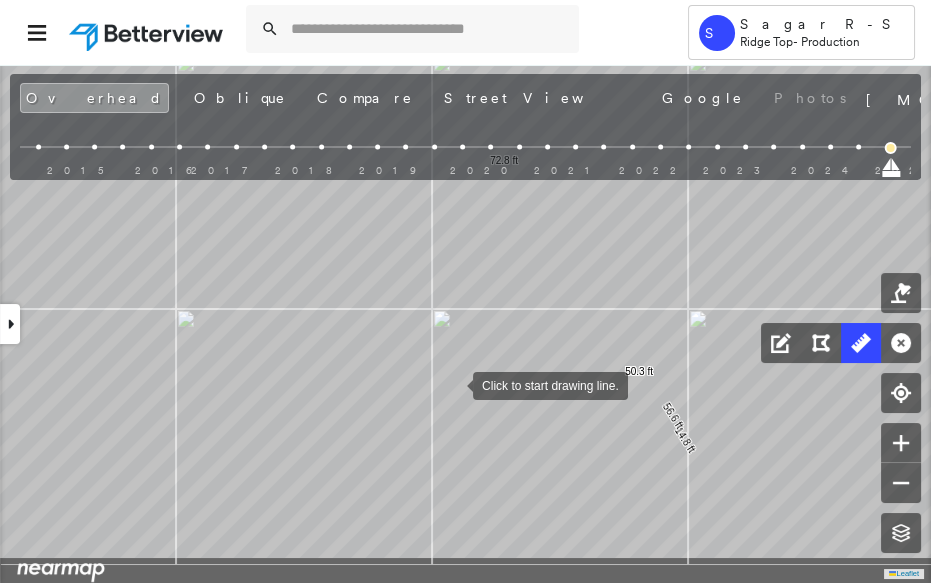 drag, startPoint x: 488, startPoint y: 448, endPoint x: 362, endPoint y: 160, distance: 314.35648 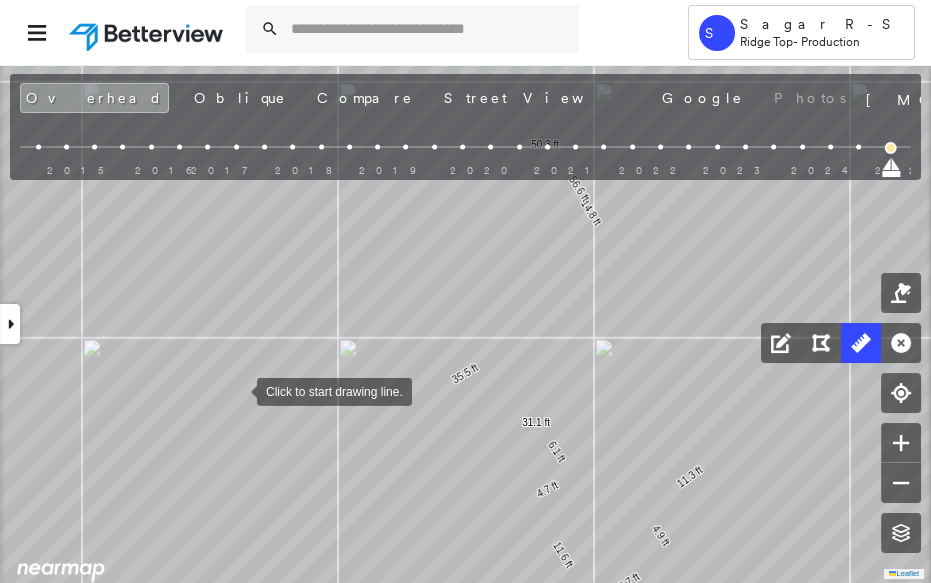click on "35.5 ft 14.8 ft 50.3 ft 8.7 ft 11.6 ft 4.7 ft 6.1 ft 31.1 ft 4.9 ft 11.3 ft 56.6 ft 72.8 ft Click to start drawing line." at bounding box center [-141, 133] 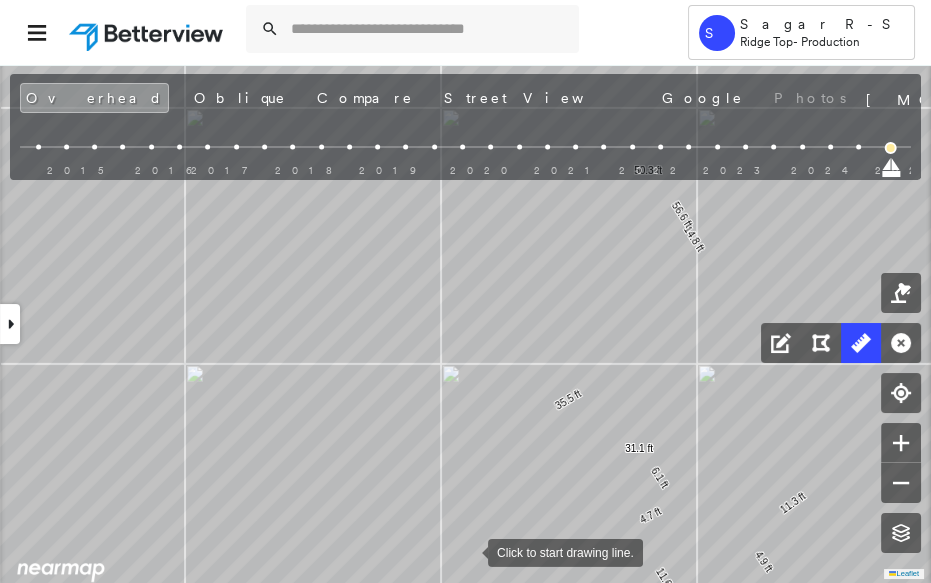 drag, startPoint x: 469, startPoint y: 537, endPoint x: 507, endPoint y: 487, distance: 62.801273 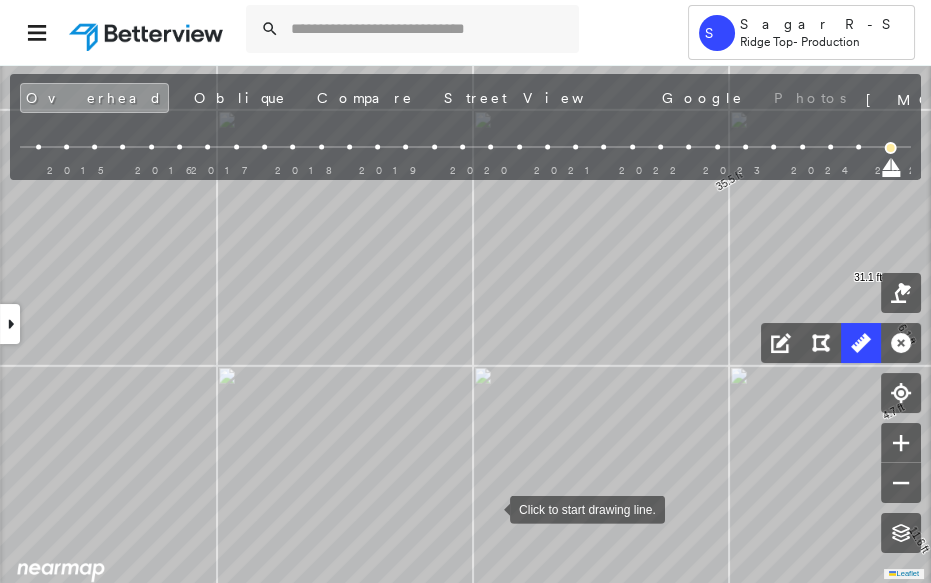 click at bounding box center [490, 508] 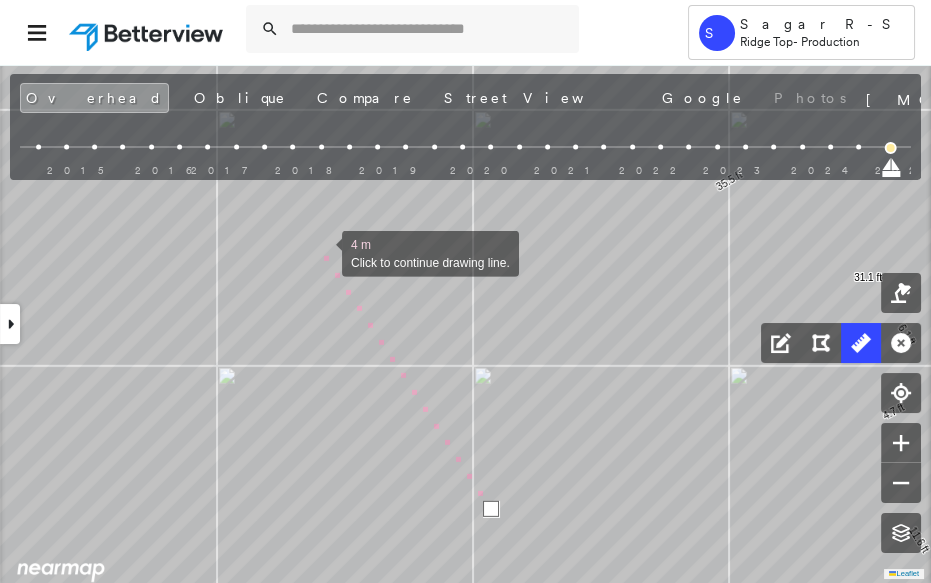 click at bounding box center [322, 252] 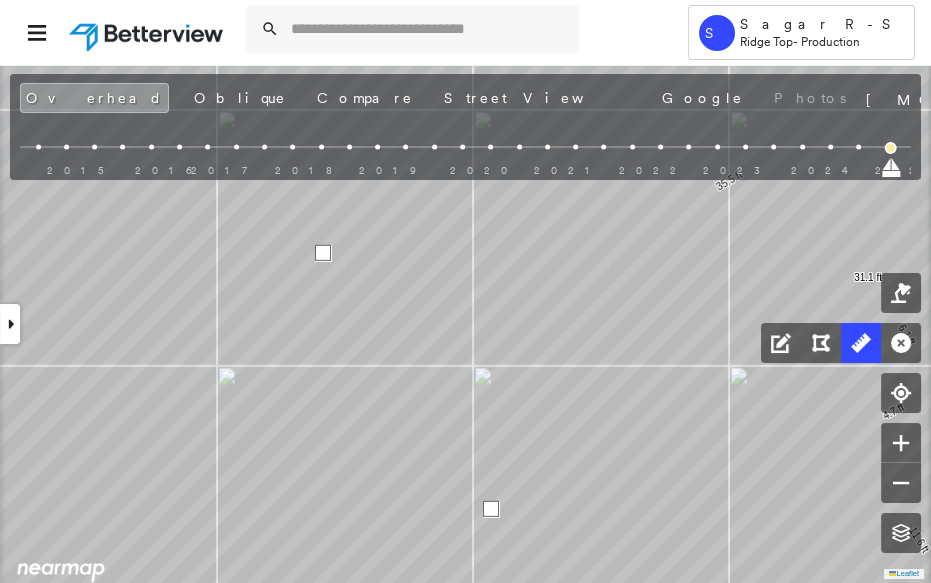click at bounding box center (323, 253) 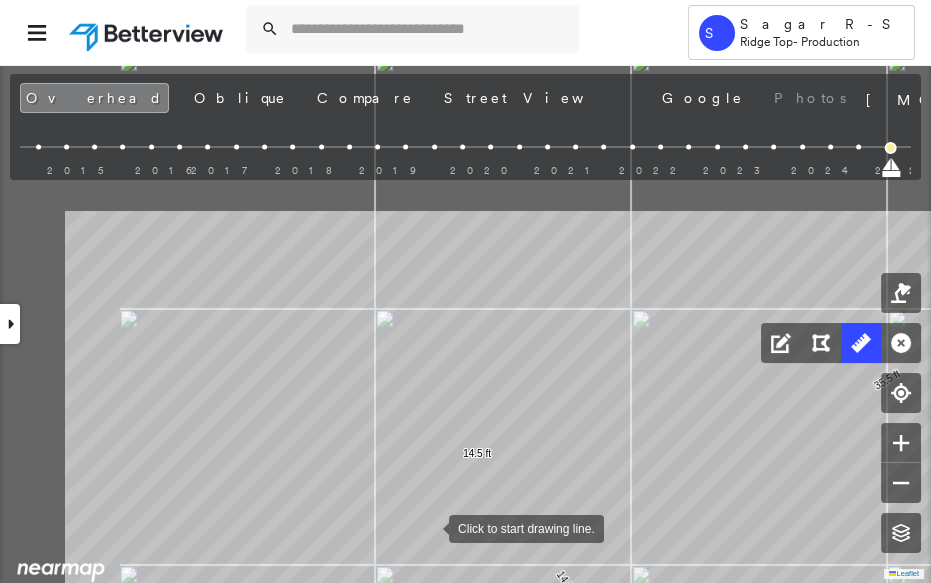 drag, startPoint x: 271, startPoint y: 327, endPoint x: 429, endPoint y: 527, distance: 254.88037 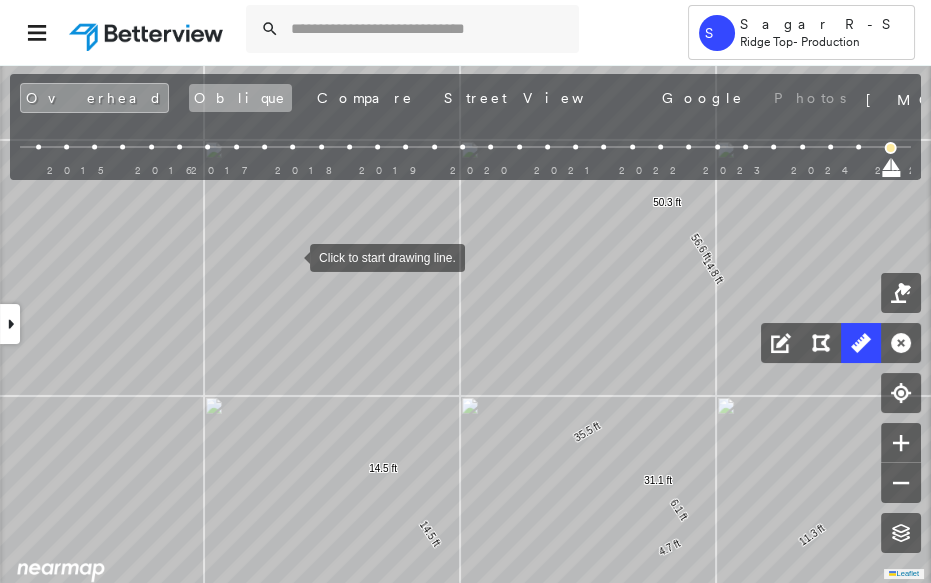 click on "Oblique" at bounding box center [240, 98] 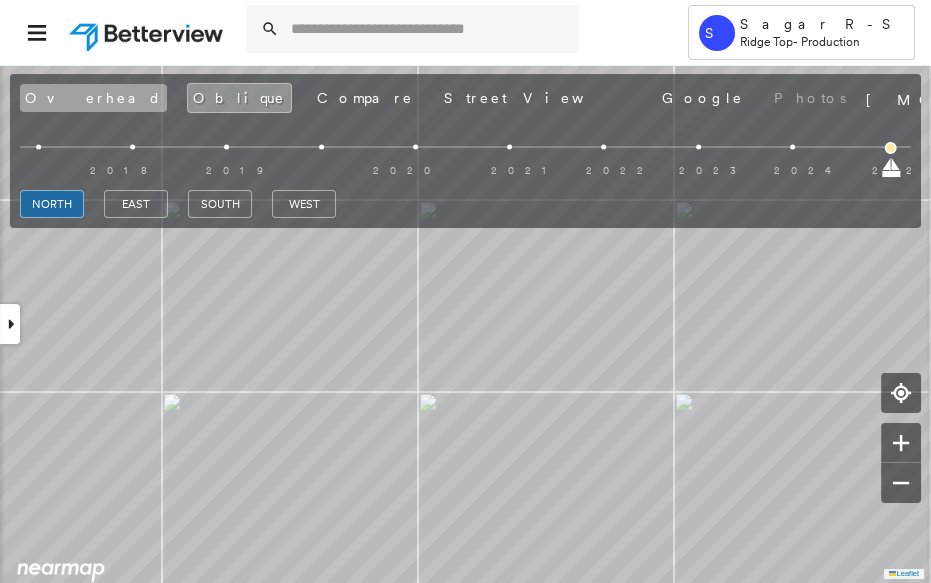 click on "Overhead" at bounding box center (93, 98) 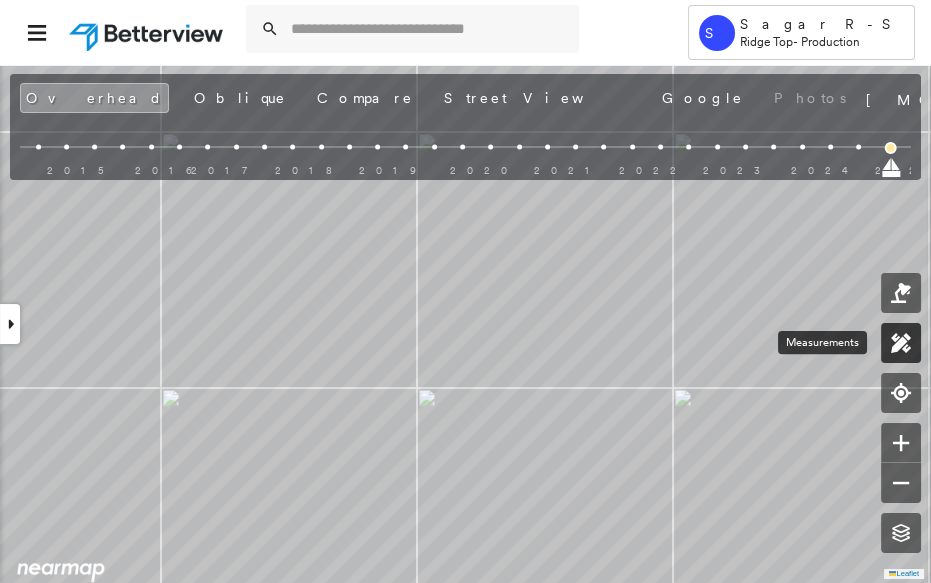 click 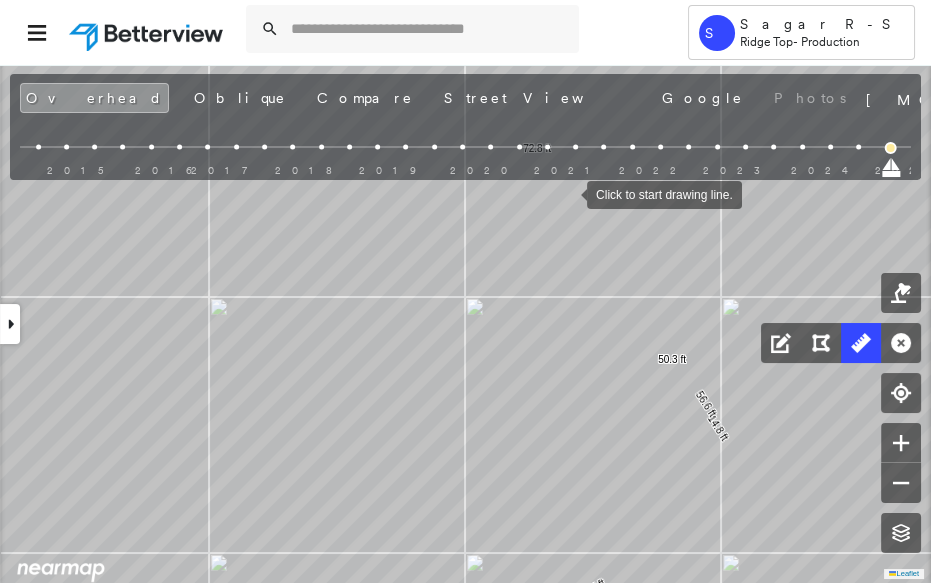 click at bounding box center [567, 193] 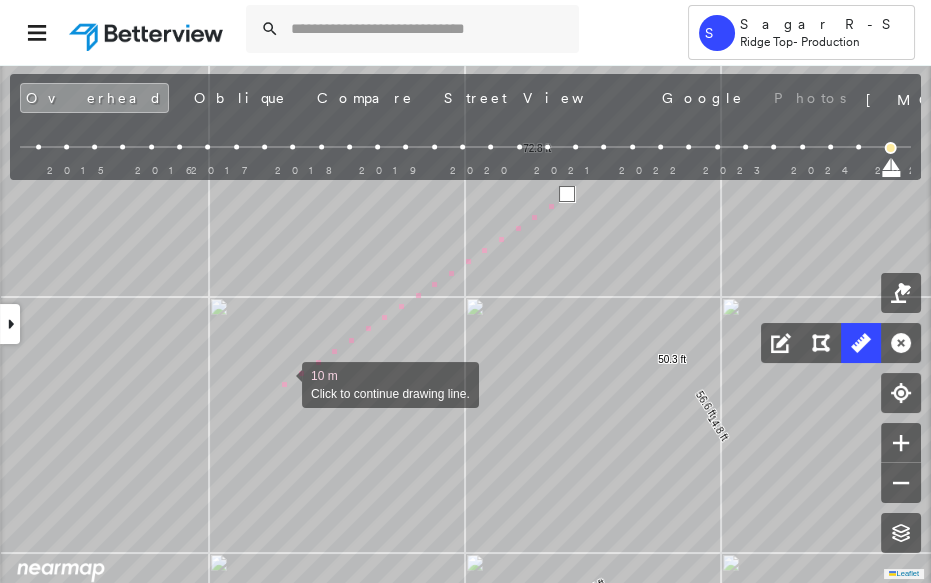 click at bounding box center (282, 383) 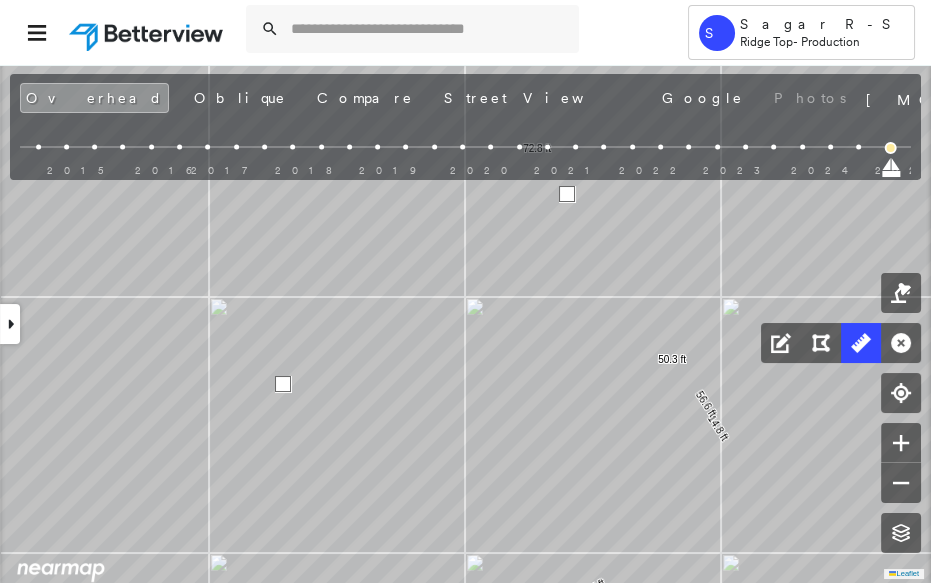 click at bounding box center [283, 384] 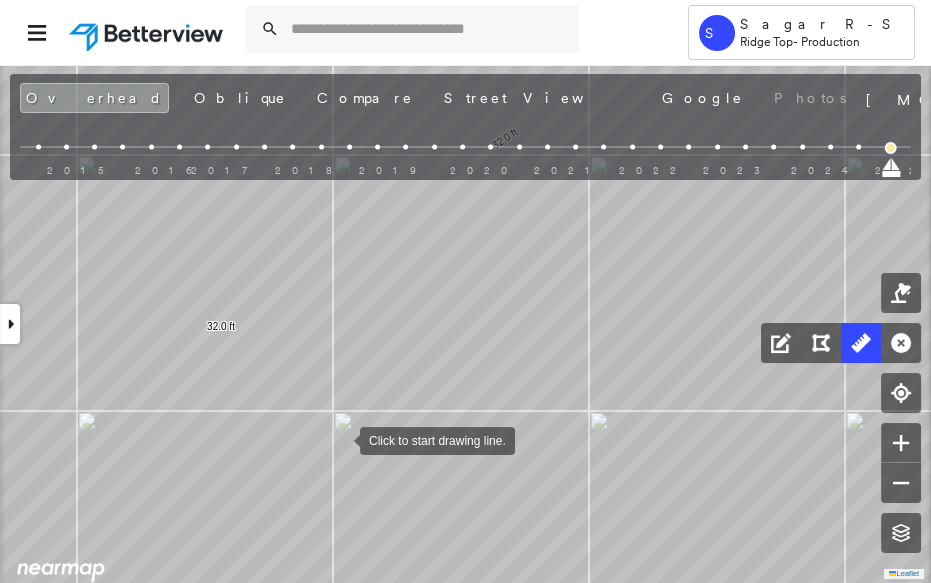 click at bounding box center [340, 439] 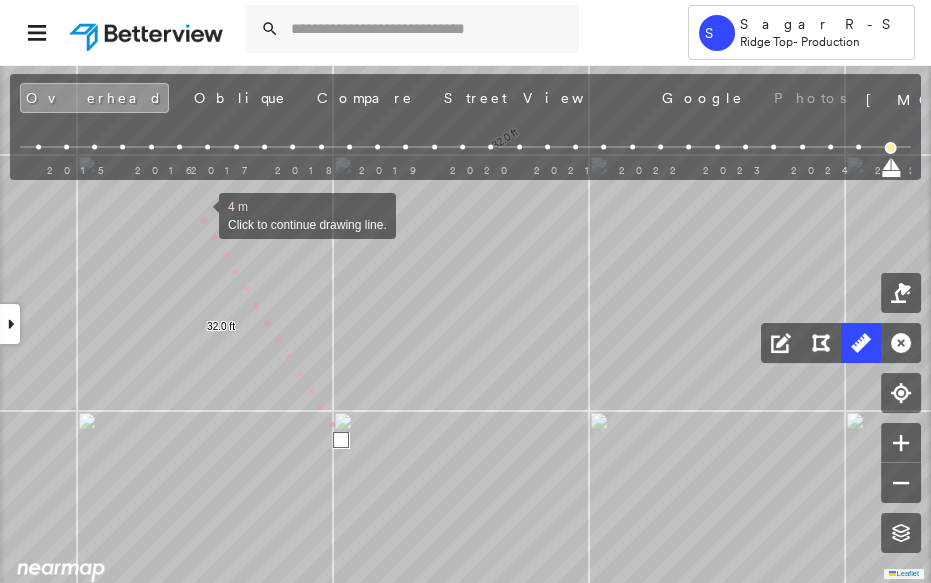 click at bounding box center (199, 214) 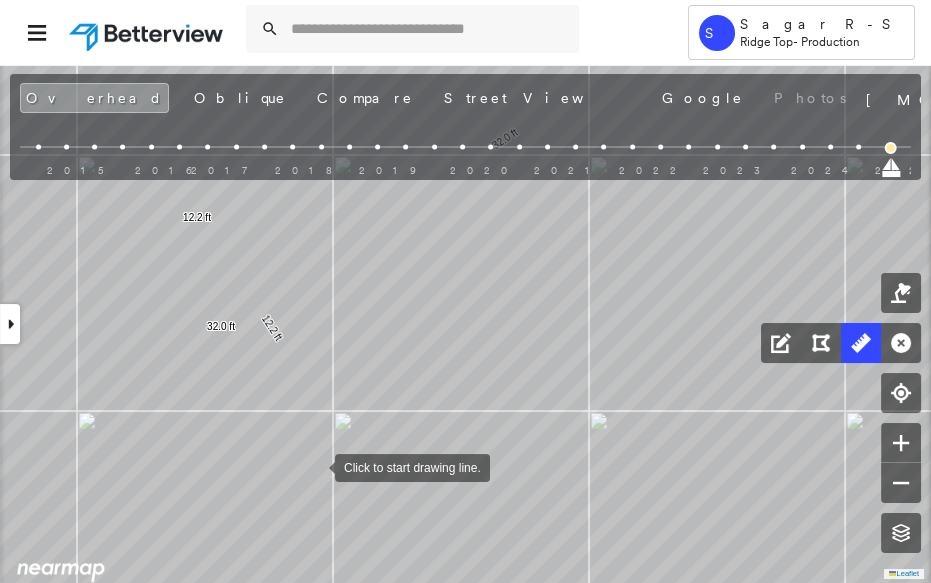 drag, startPoint x: 314, startPoint y: 466, endPoint x: 311, endPoint y: 446, distance: 20.22375 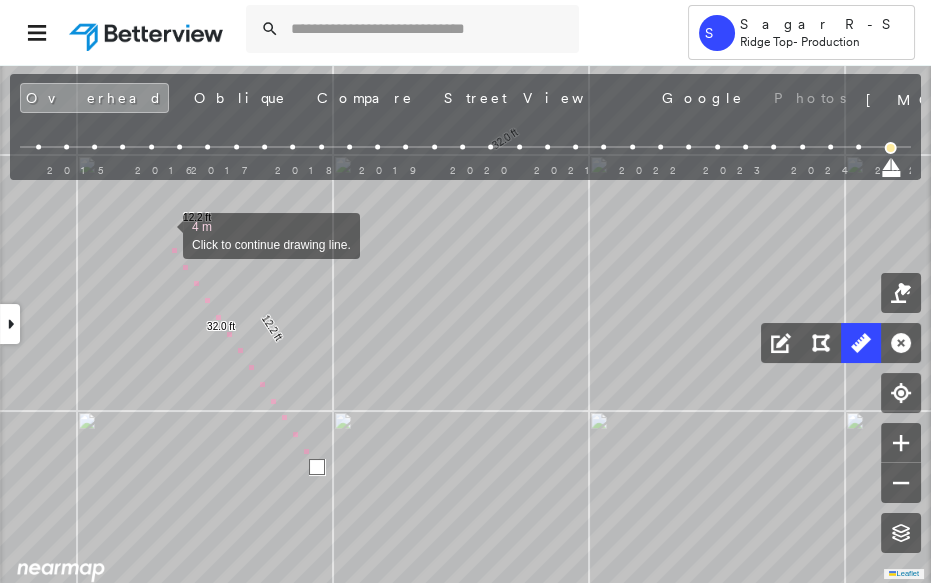 click at bounding box center (163, 234) 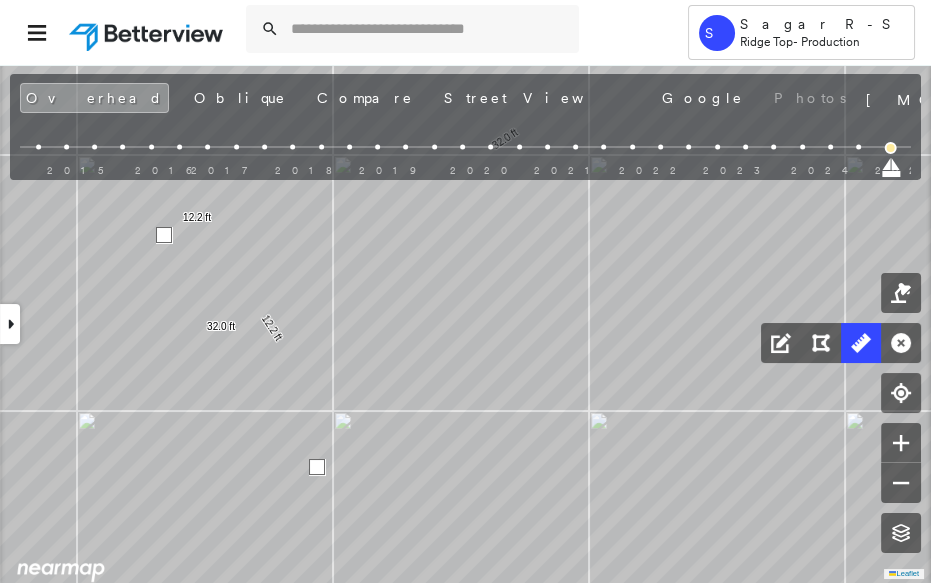click at bounding box center (164, 235) 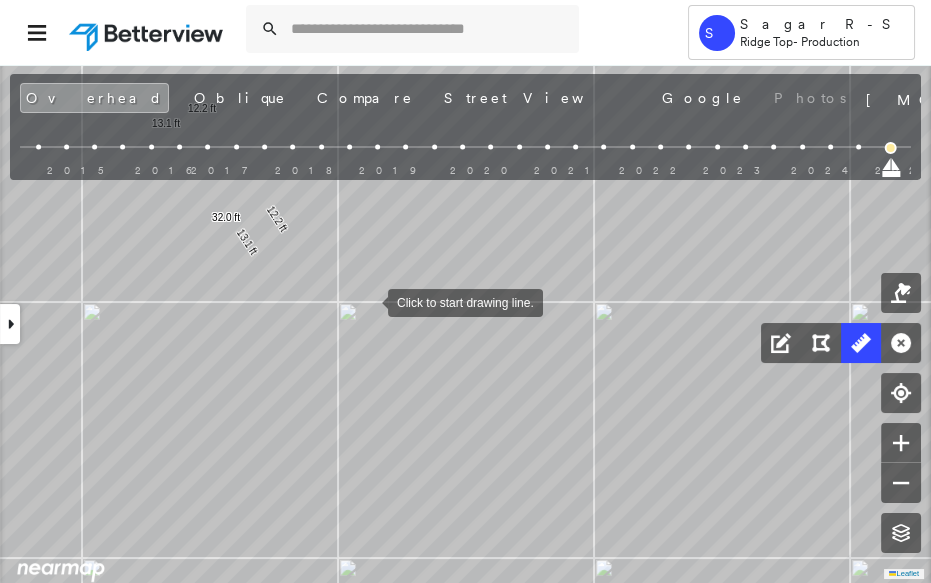 drag, startPoint x: 373, startPoint y: 362, endPoint x: 366, endPoint y: 295, distance: 67.36468 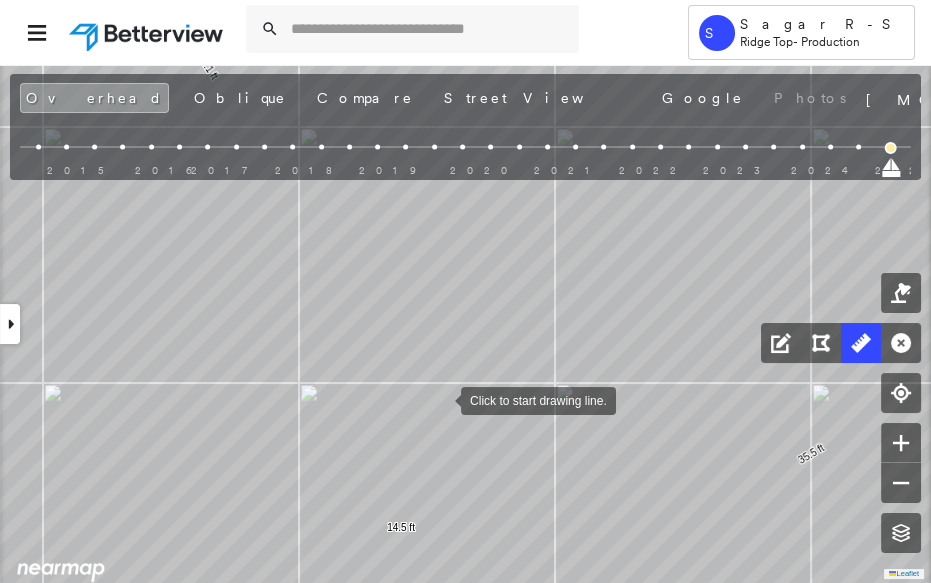 click at bounding box center (441, 399) 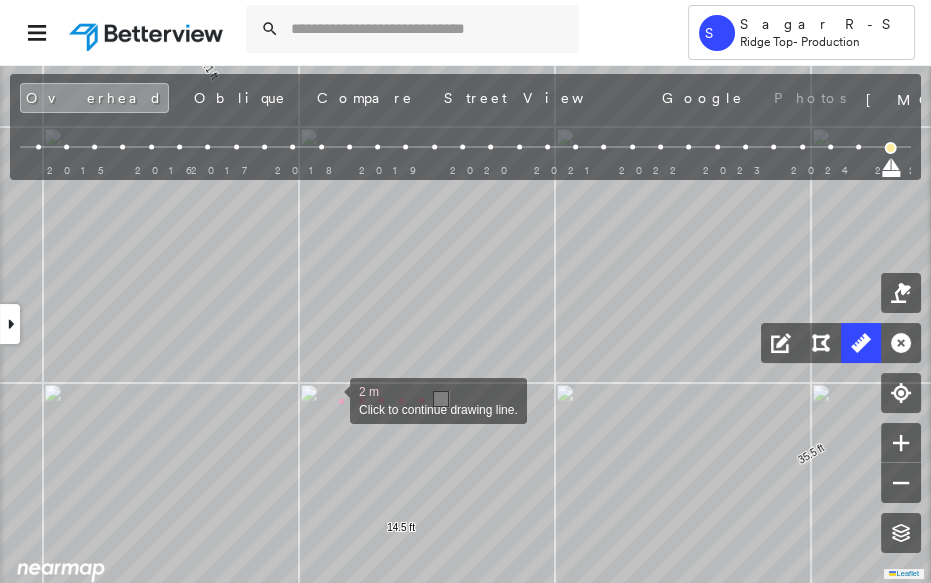 click at bounding box center [330, 399] 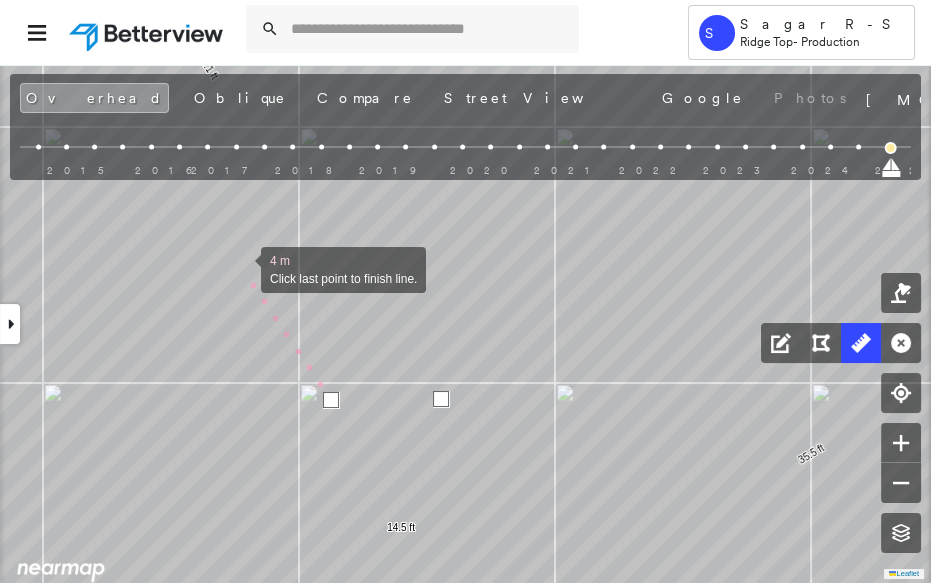 click at bounding box center (241, 268) 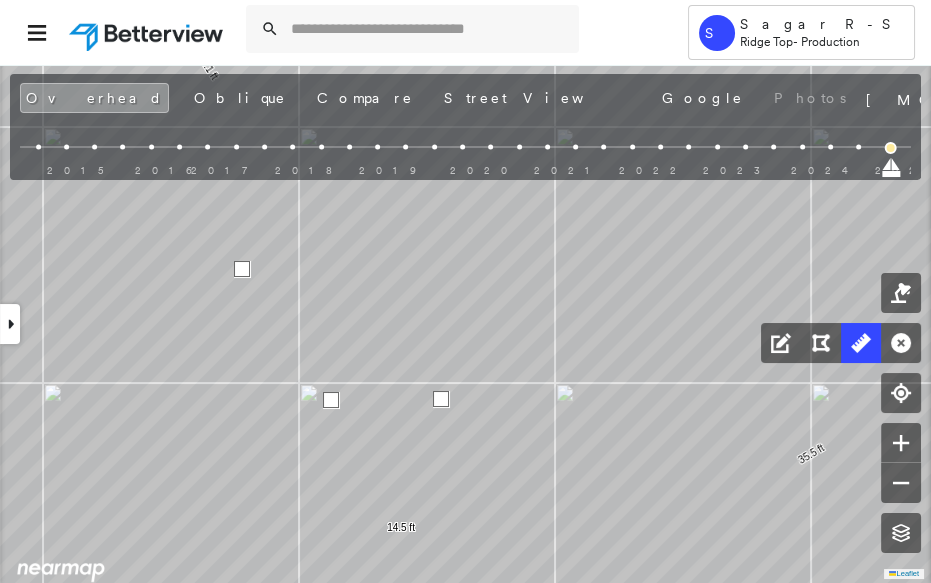 click at bounding box center [242, 269] 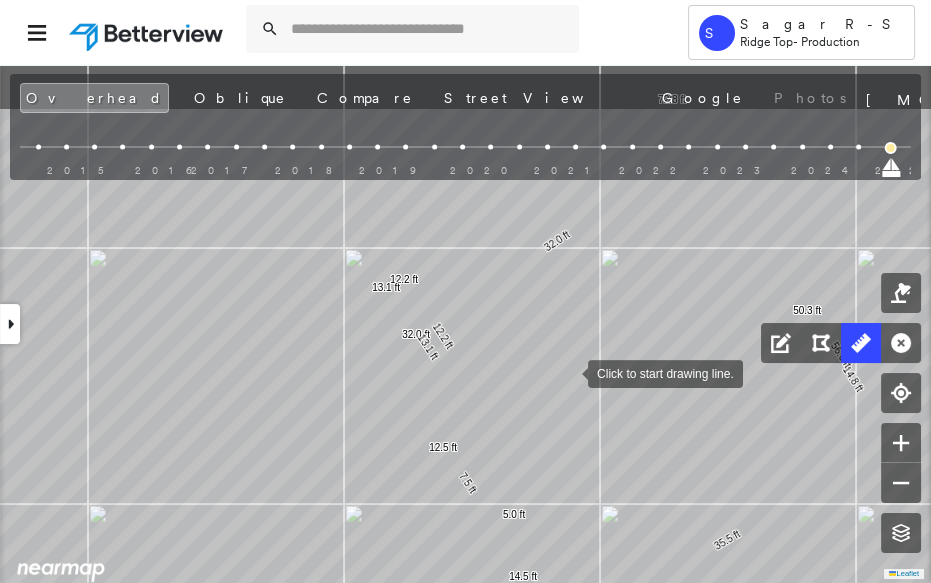 drag, startPoint x: 502, startPoint y: 264, endPoint x: 575, endPoint y: 382, distance: 138.75517 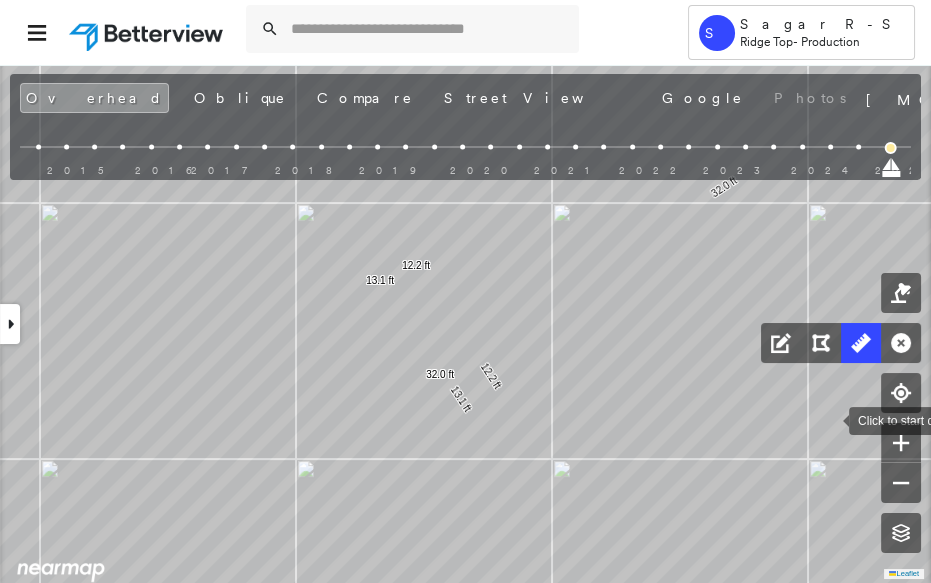 click at bounding box center (829, 419) 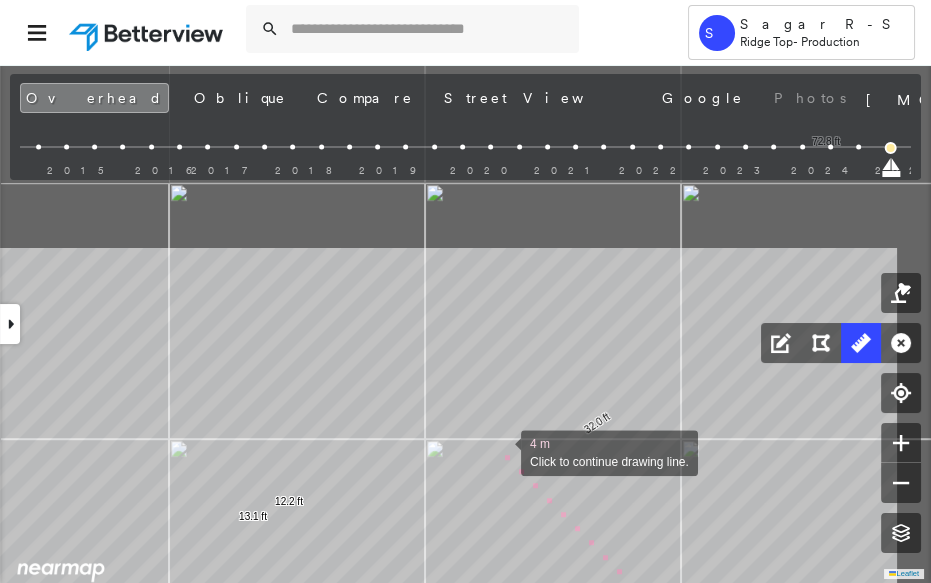 drag, startPoint x: 625, startPoint y: 238, endPoint x: 503, endPoint y: 449, distance: 243.73141 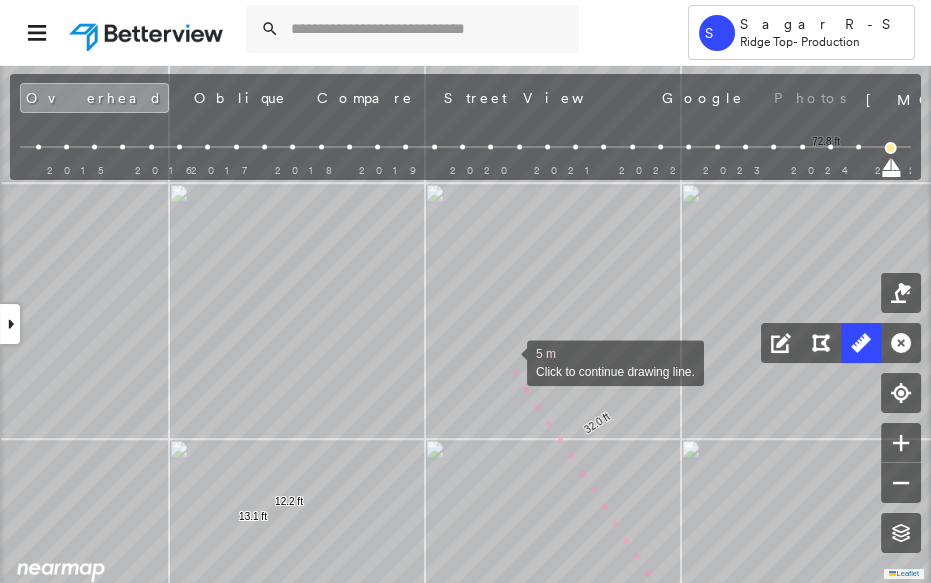click at bounding box center [507, 361] 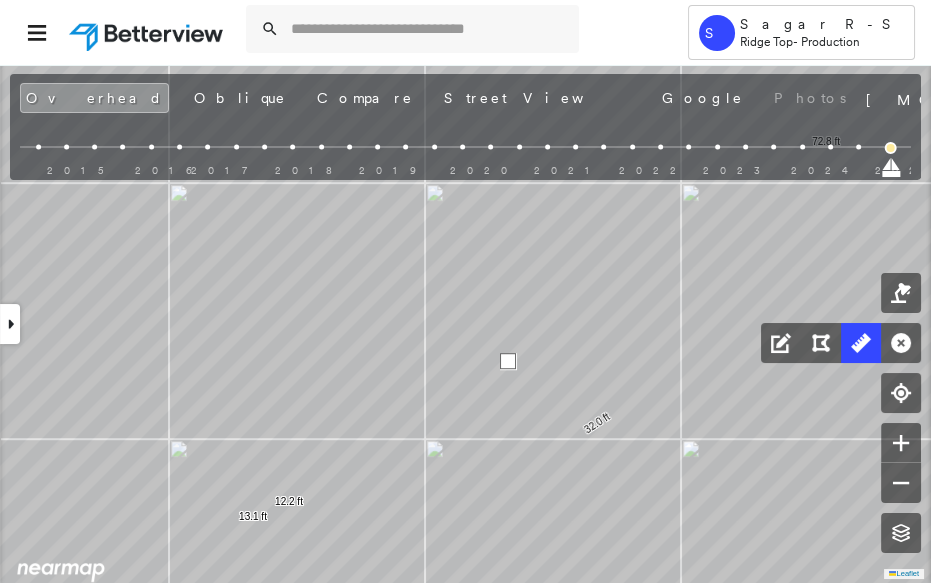 click at bounding box center [508, 361] 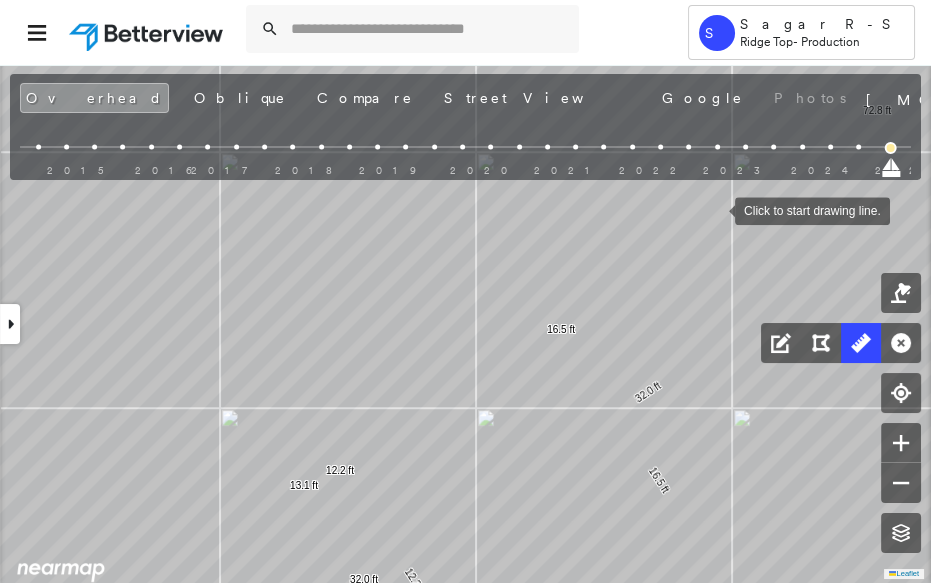 click at bounding box center [858, 147] 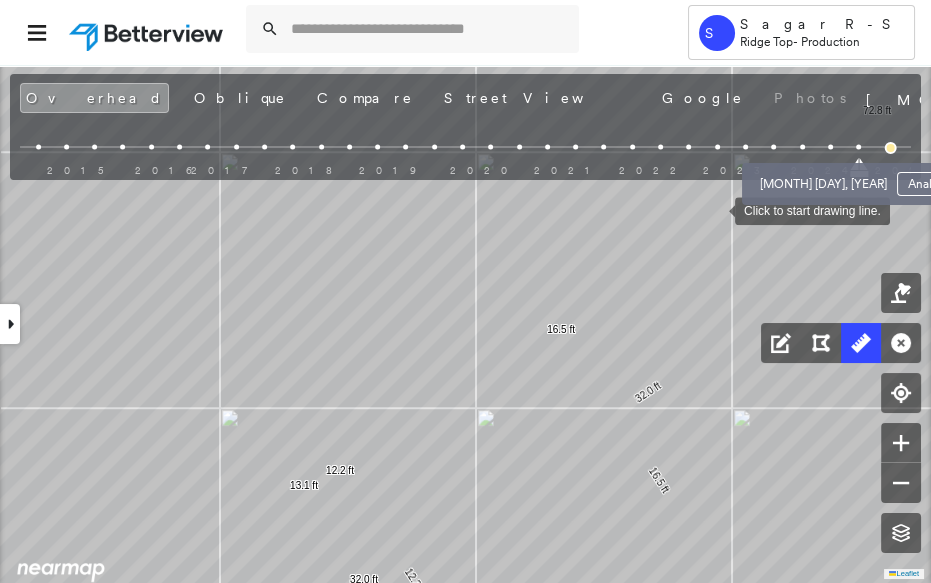 click at bounding box center (830, 147) 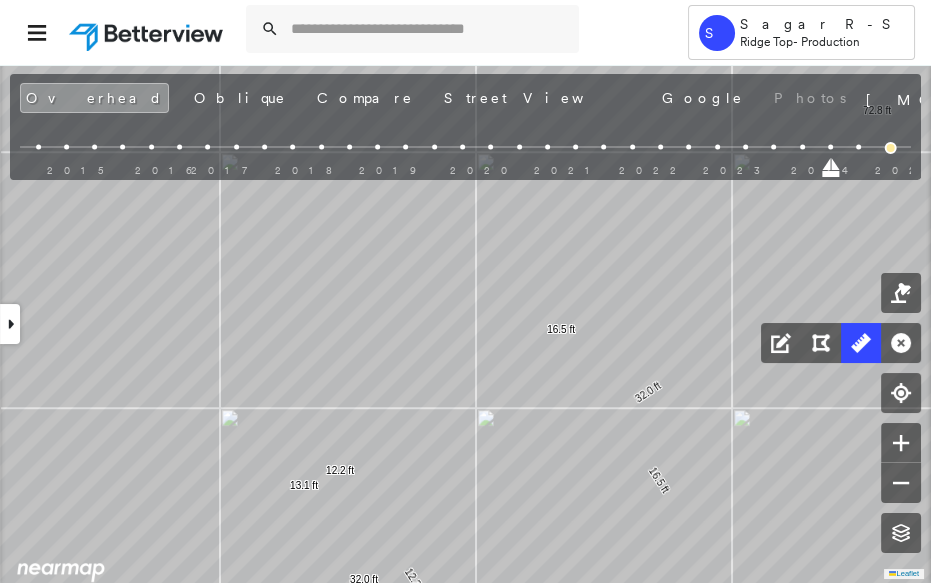 click on "2015 2016 2017 2018 2019 2020 2021 2022 2023 2024 2025" at bounding box center [465, 150] 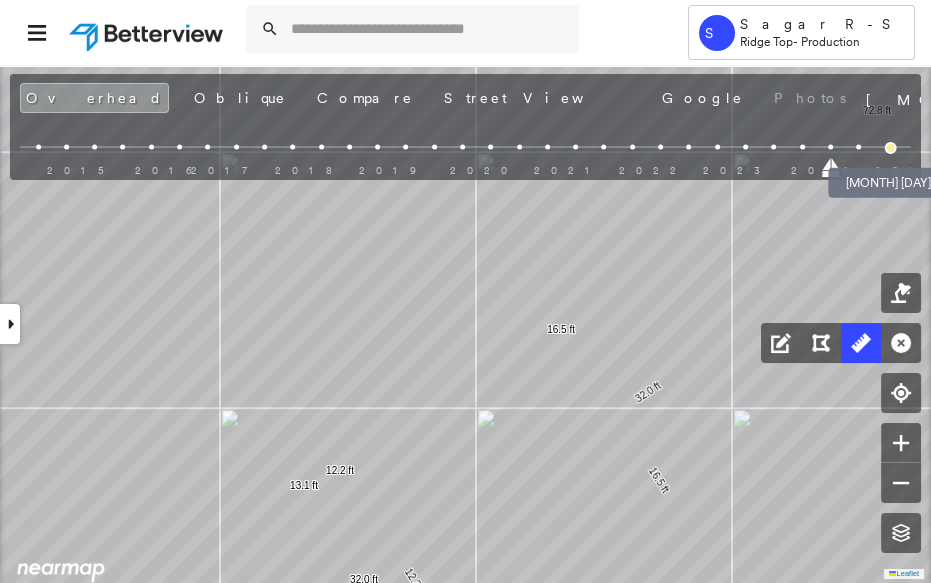 drag, startPoint x: 889, startPoint y: 149, endPoint x: 864, endPoint y: 142, distance: 25.96151 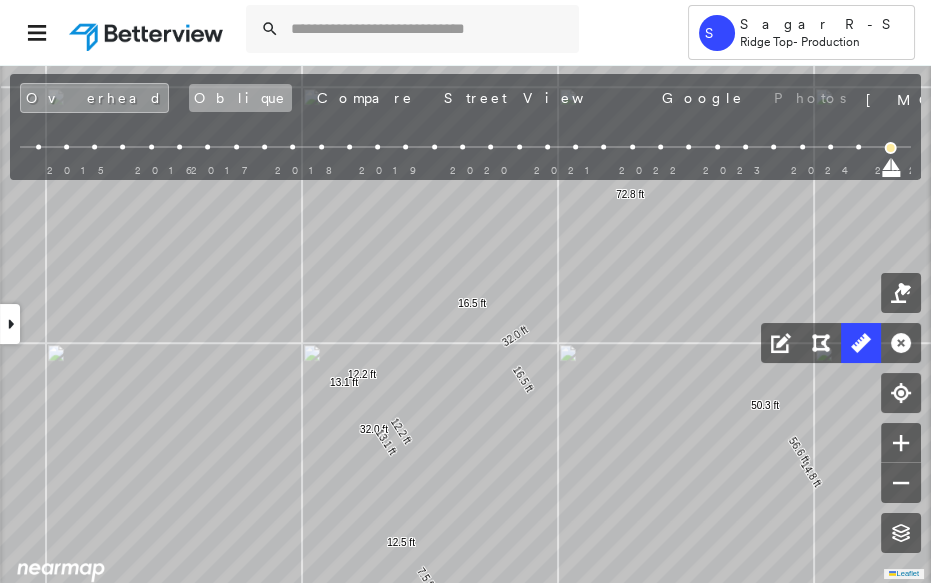 click on "Oblique" at bounding box center [240, 98] 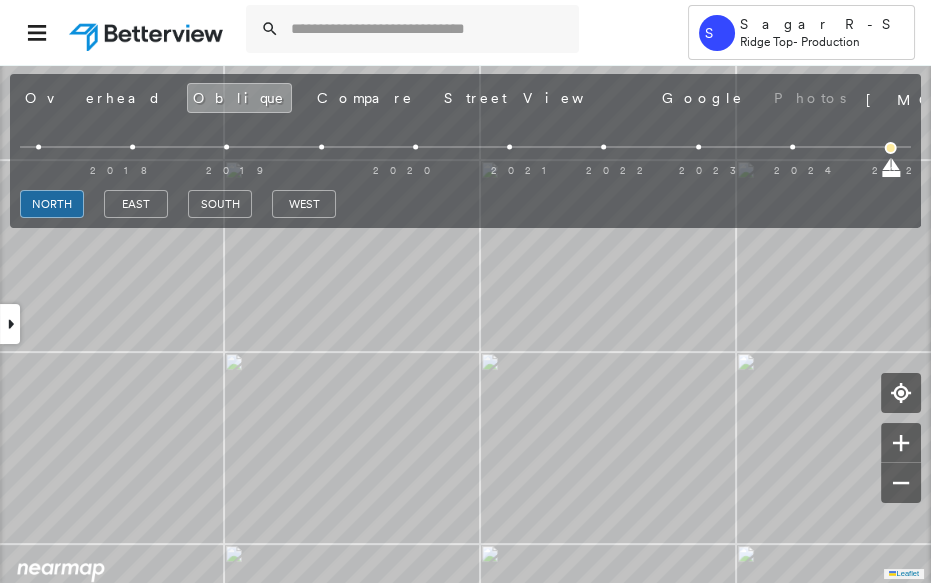 click at bounding box center [792, 147] 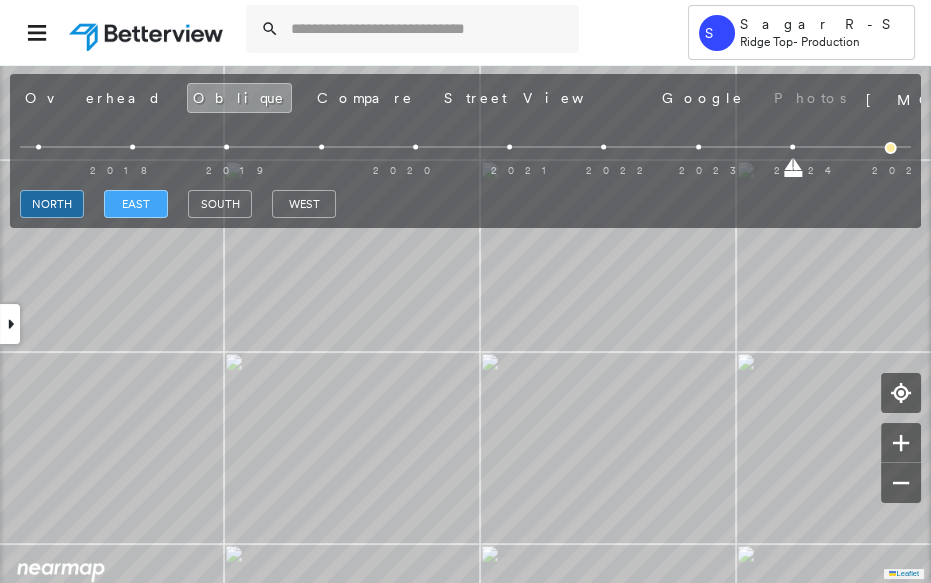 click on "east" at bounding box center [136, 204] 